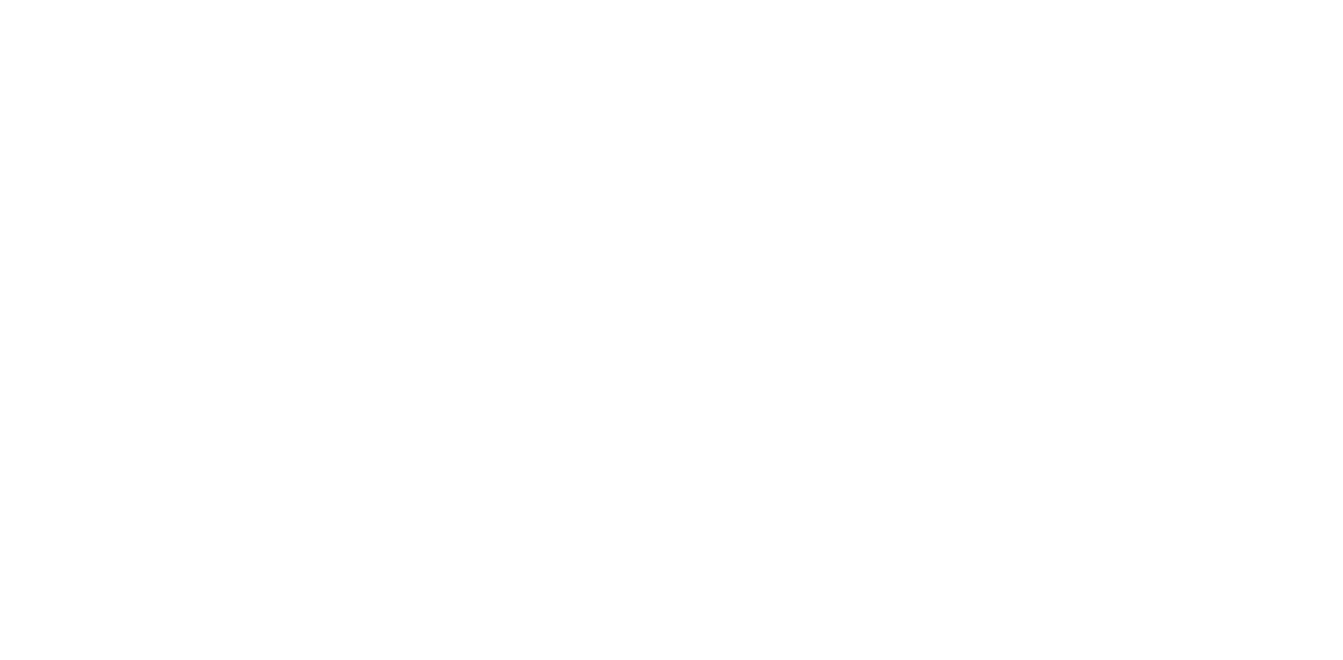 scroll, scrollTop: 0, scrollLeft: 0, axis: both 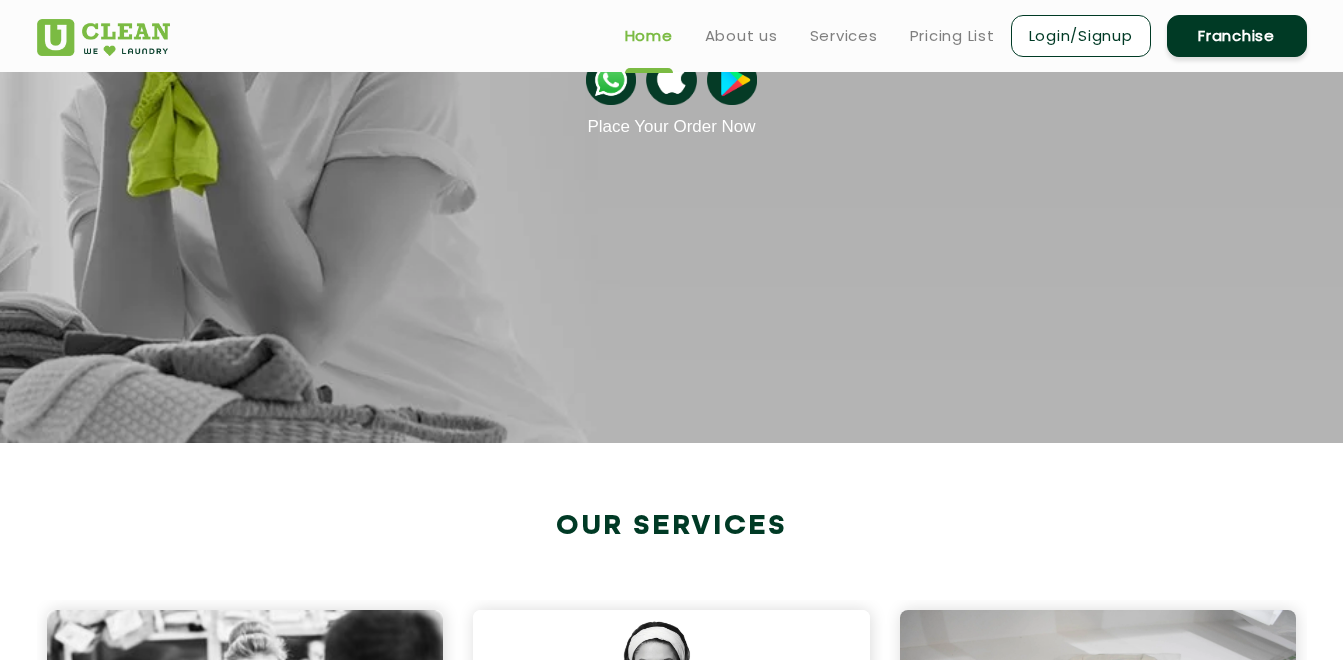 click on "Our Services Dry Cleaning Eco Friendly | Expert Stain Removal Learn More Dry Cleaning Eco Friendly | Expert Stain Removal Learn More Laundry by Kg Wash & Iron I Wash & Fold Learn More Laundry by Kg Wash & Iron I Wash & Fold Learn More Premium Laundry Economical I Personalized Care Learn More Premium Laundry Economical I Personalized Care Learn More Steam Ironing Sanitized & Smooth Learn More Steam Ironing Sanitized & Smooth Learn More Dry Cleaning Eco Friendly | Expert Stain Removal Learn More Dry Cleaning Eco Friendly | Expert Stain Removal Learn More Laundry by Kg Wash & Iron I Wash & Fold Learn More Laundry by Kg Wash & Iron I Wash & Fold Learn More Premium Laundry Economical I Personalized Care Learn More Premium Laundry Economical I Personalized Care Learn More Steam Ironing Sanitized & Smooth Steam Ironing Sanitized & Smooth Learn More Dry Cleaning Eco Friendly | Expert Stain Removal Dry Cleaning Eco Friendly | Expert Stain Removal Learn More" 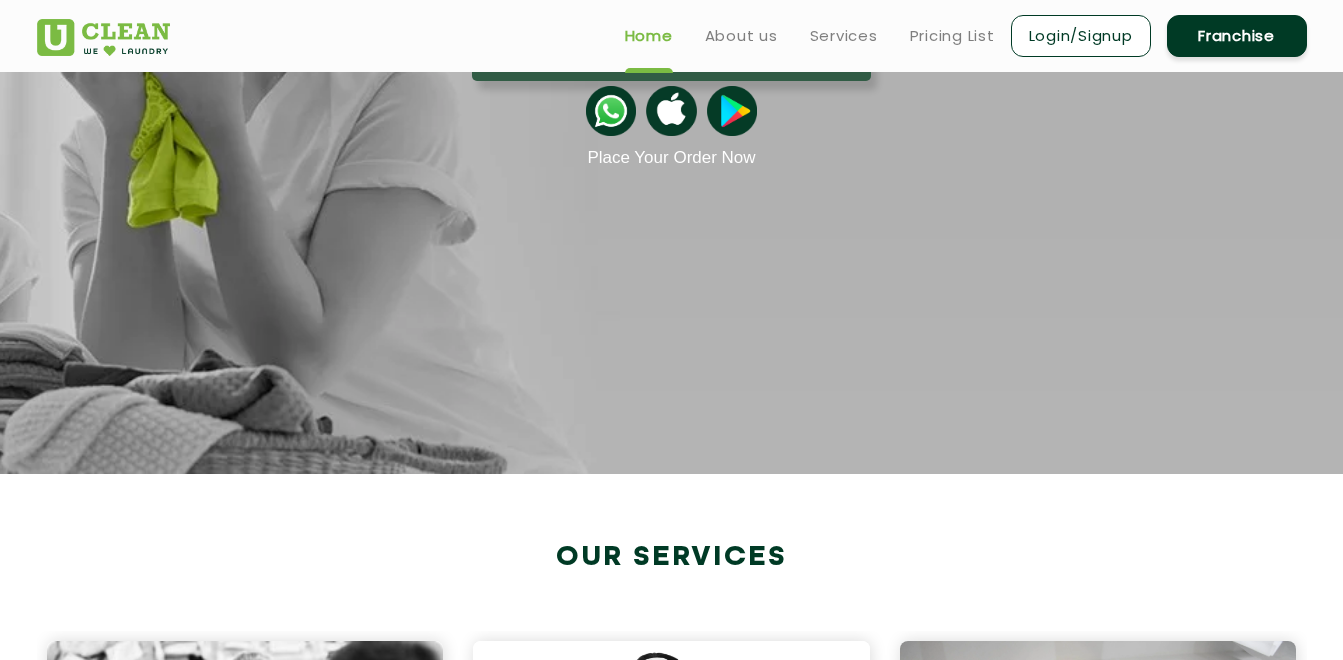 scroll, scrollTop: 0, scrollLeft: 0, axis: both 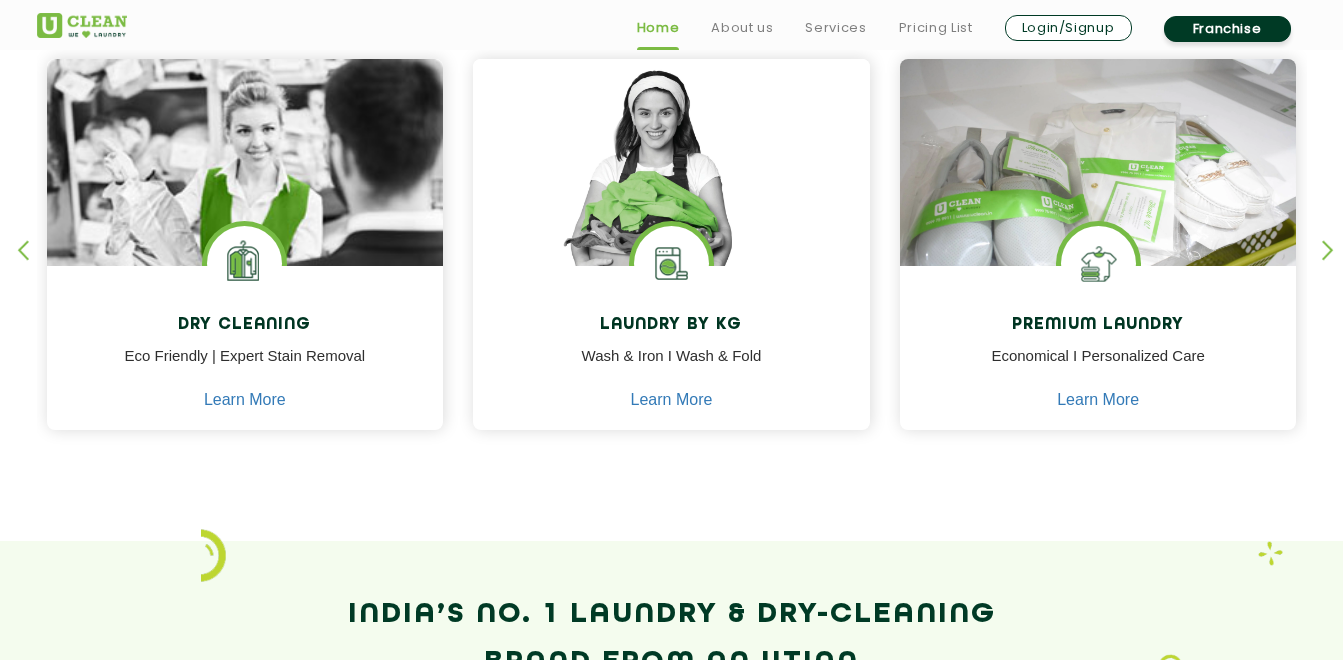 click at bounding box center (1337, 267) 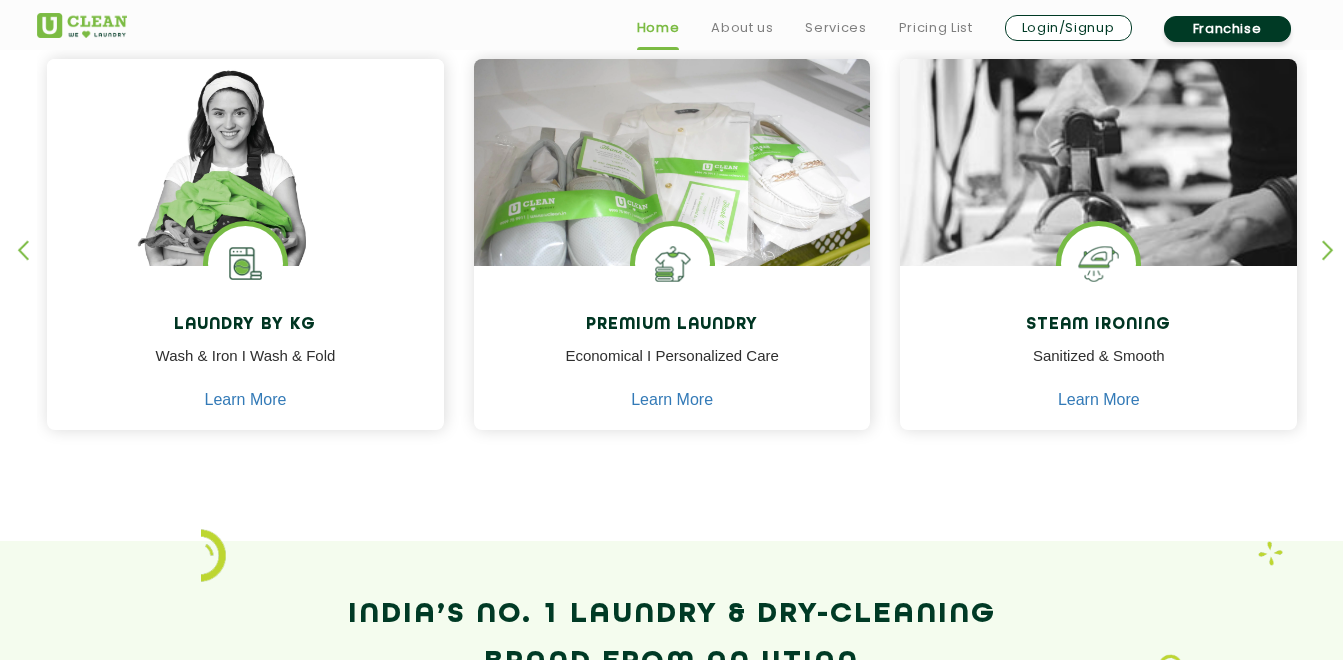 click at bounding box center (1337, 267) 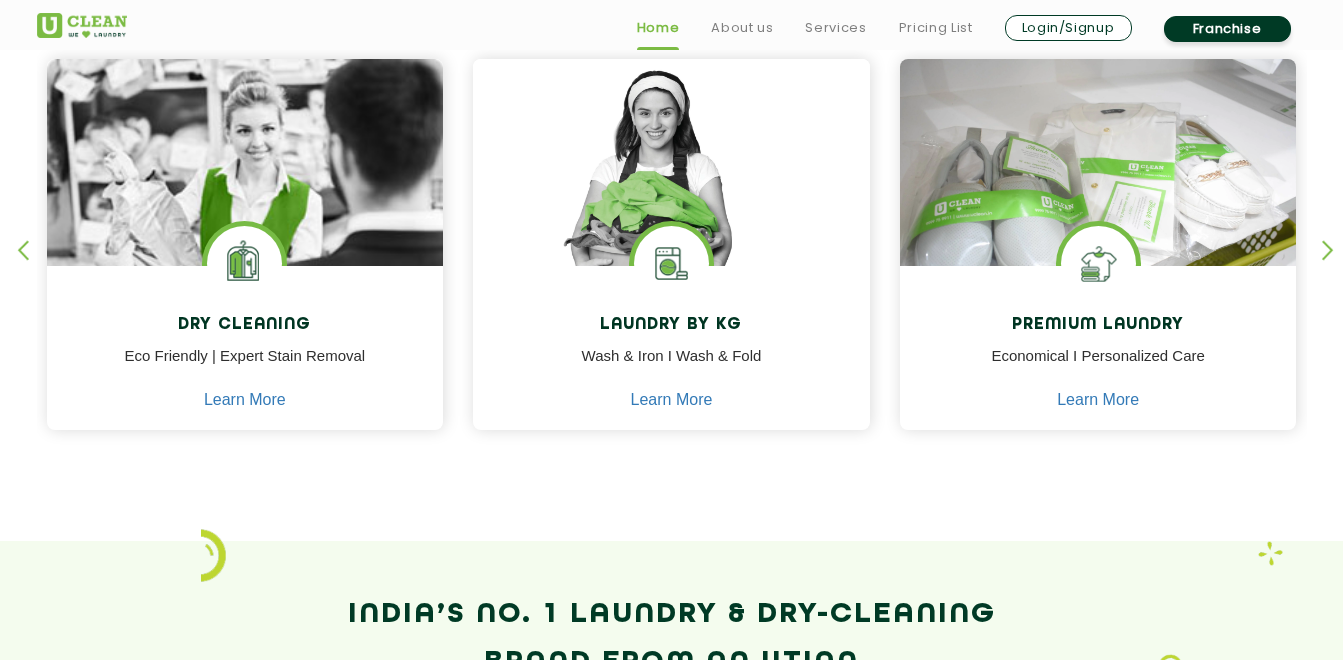 click at bounding box center (32, 267) 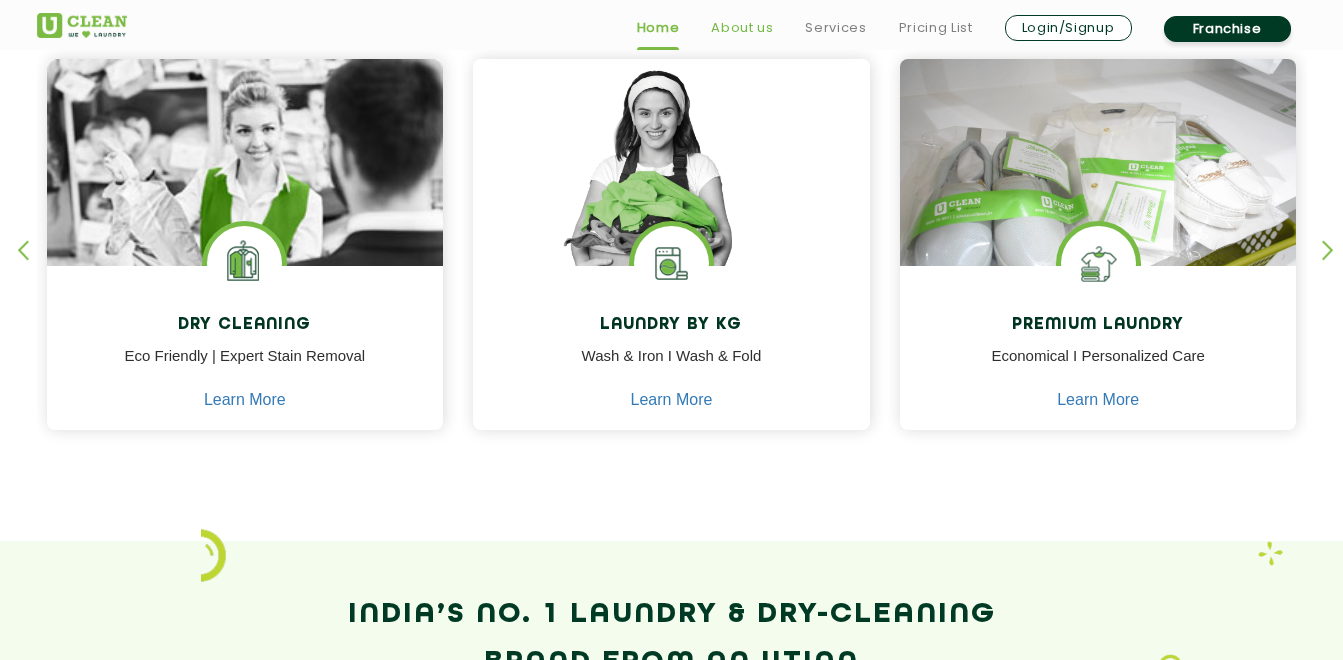 click on "About us" at bounding box center (742, 28) 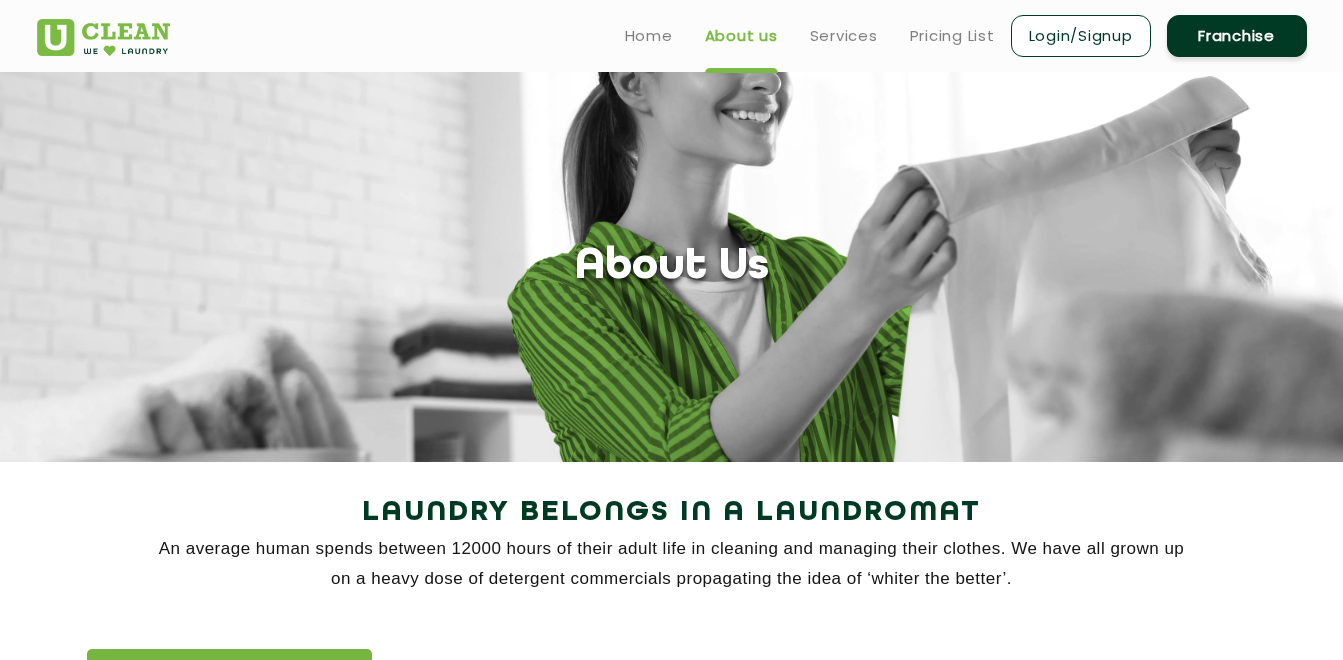 click on "Home  About us Services  Pricing List Login/Signup Franchise" at bounding box center [958, 35] 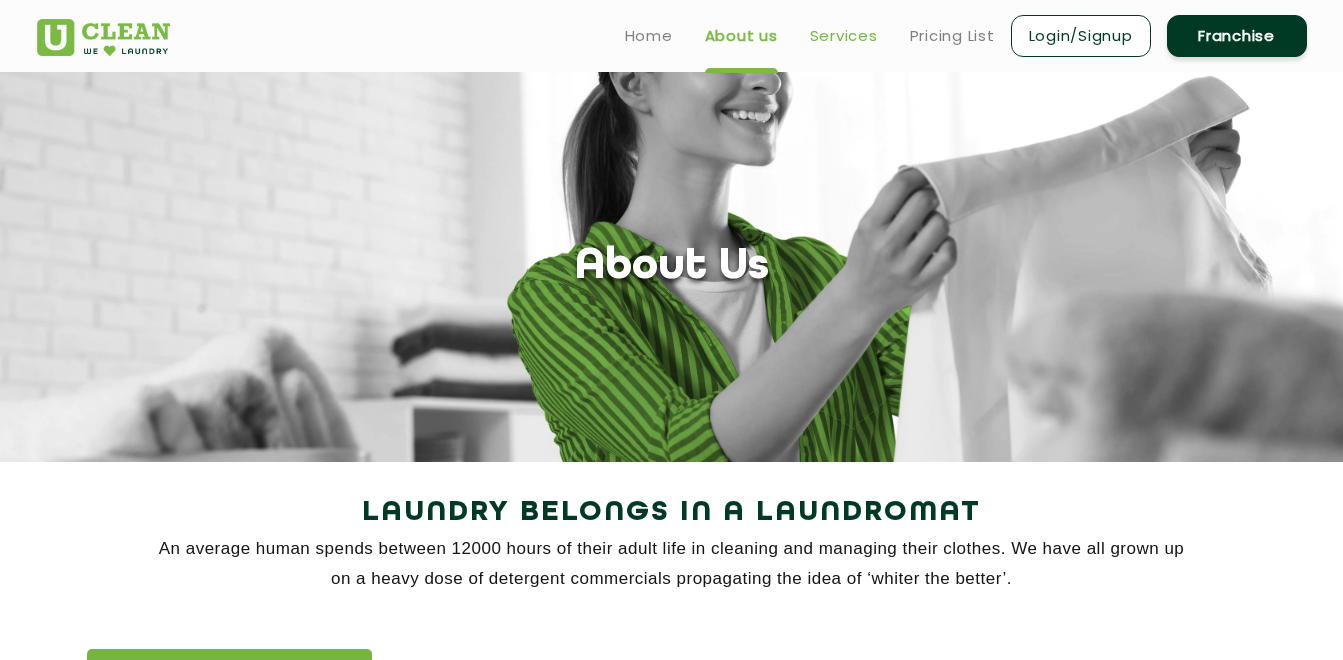 click on "Services" at bounding box center (844, 36) 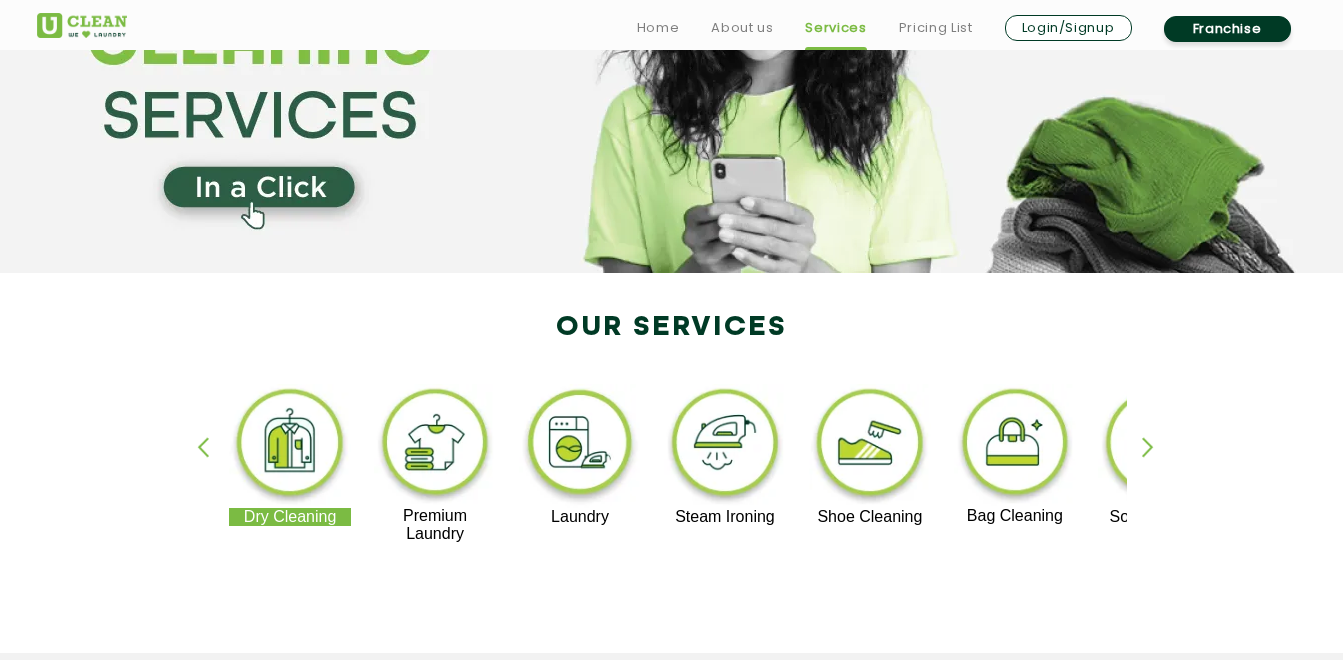 scroll, scrollTop: 198, scrollLeft: 0, axis: vertical 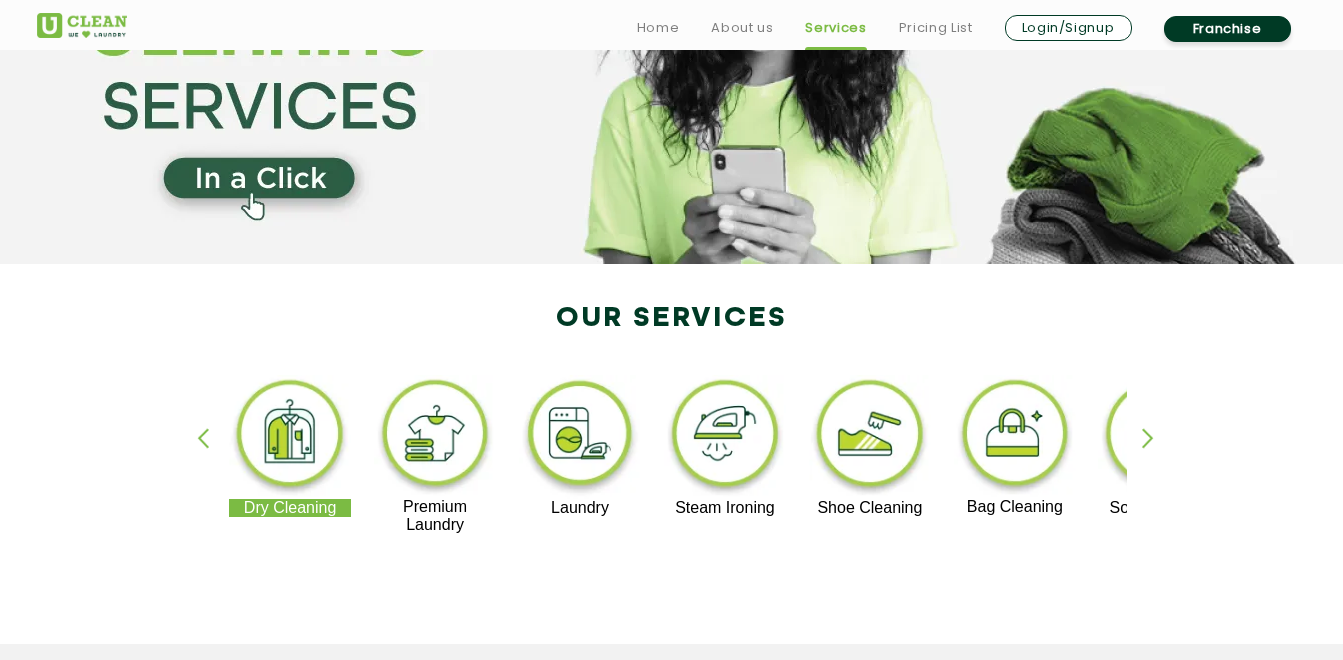 click at bounding box center (1157, 455) 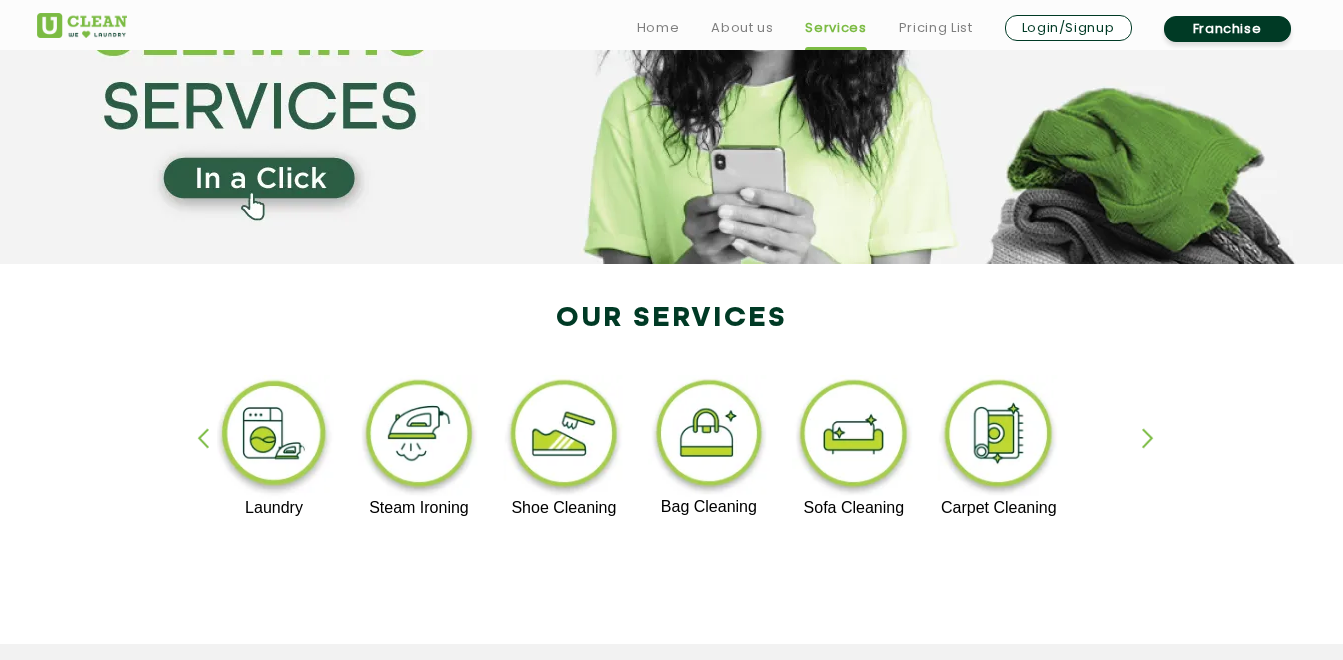 click at bounding box center (212, 455) 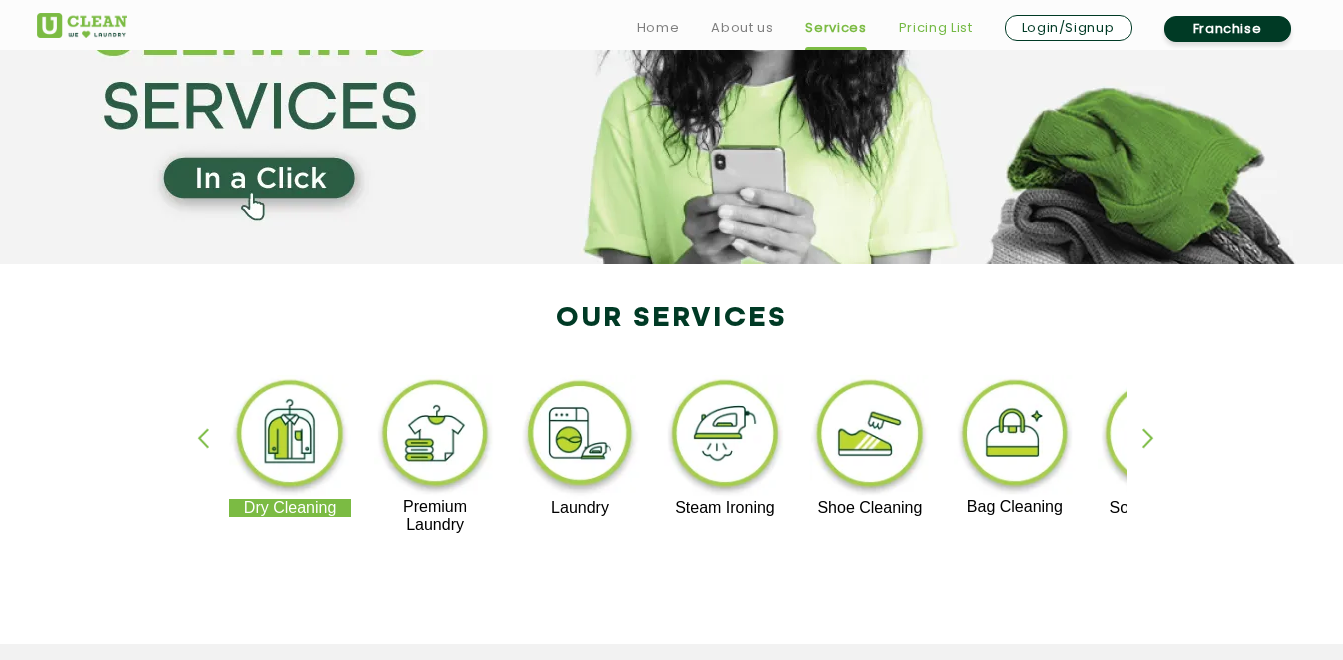 click on "Pricing List" at bounding box center (936, 28) 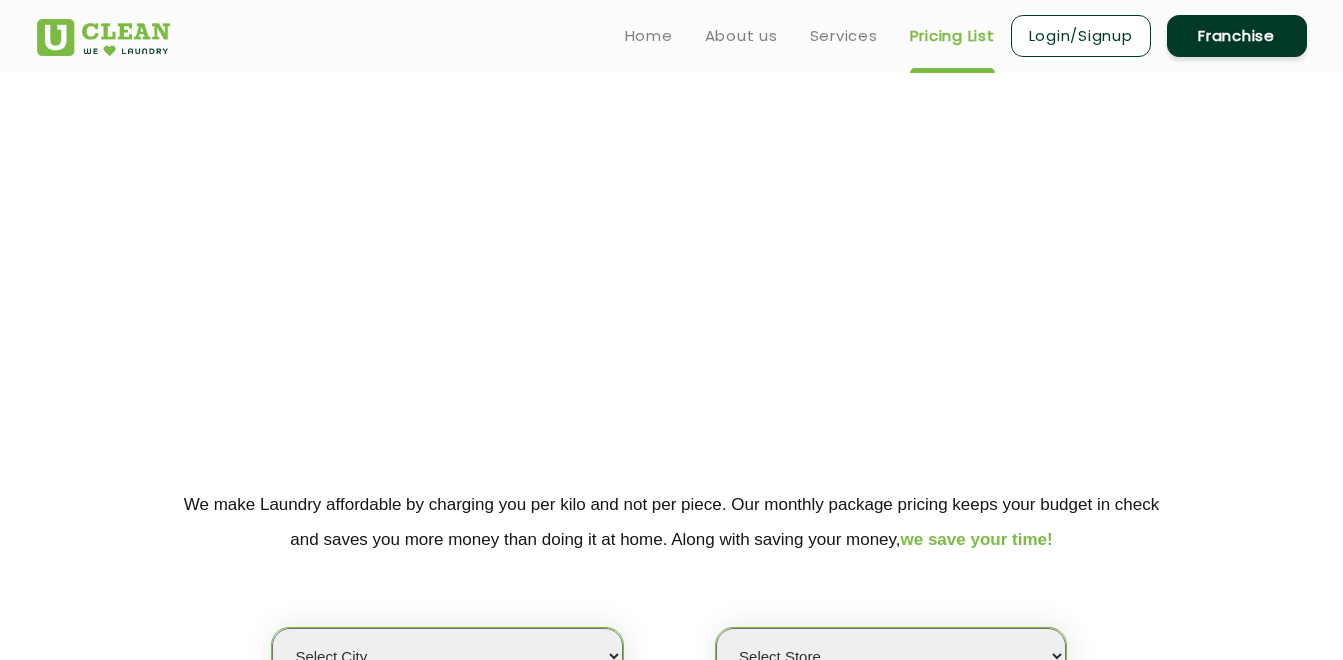 select on "0" 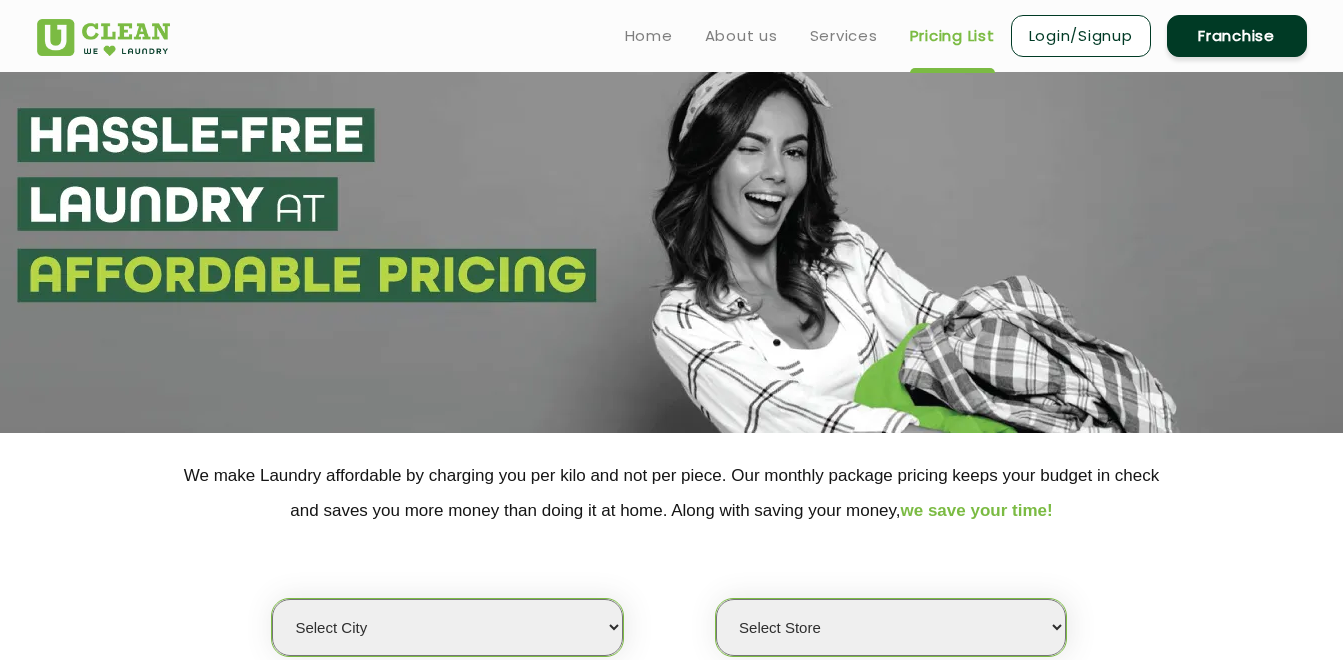 scroll, scrollTop: 0, scrollLeft: 0, axis: both 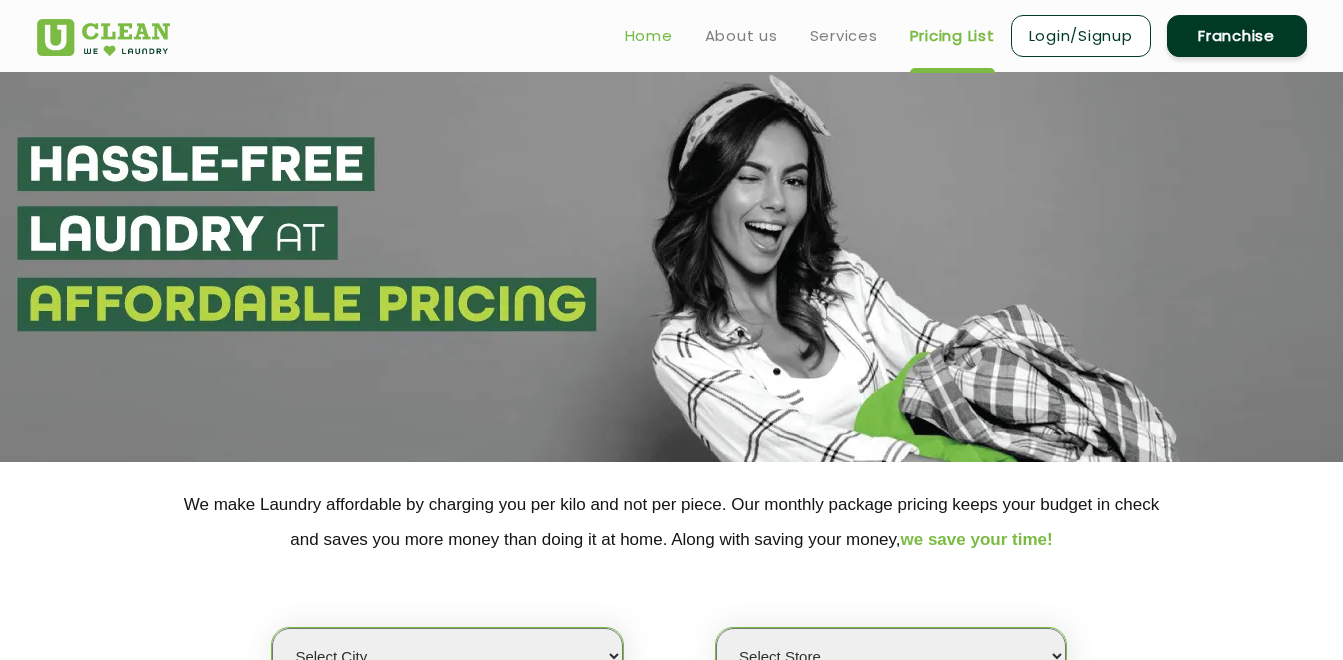 click on "Home" at bounding box center [649, 36] 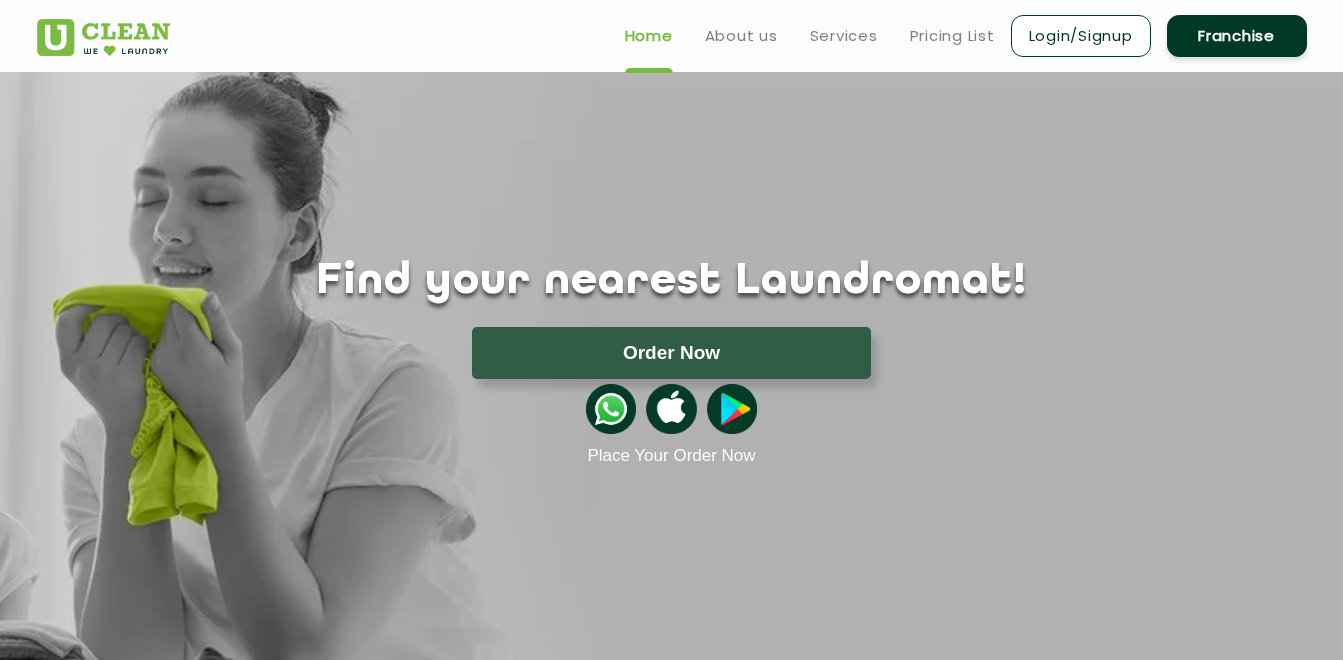 scroll, scrollTop: 0, scrollLeft: 0, axis: both 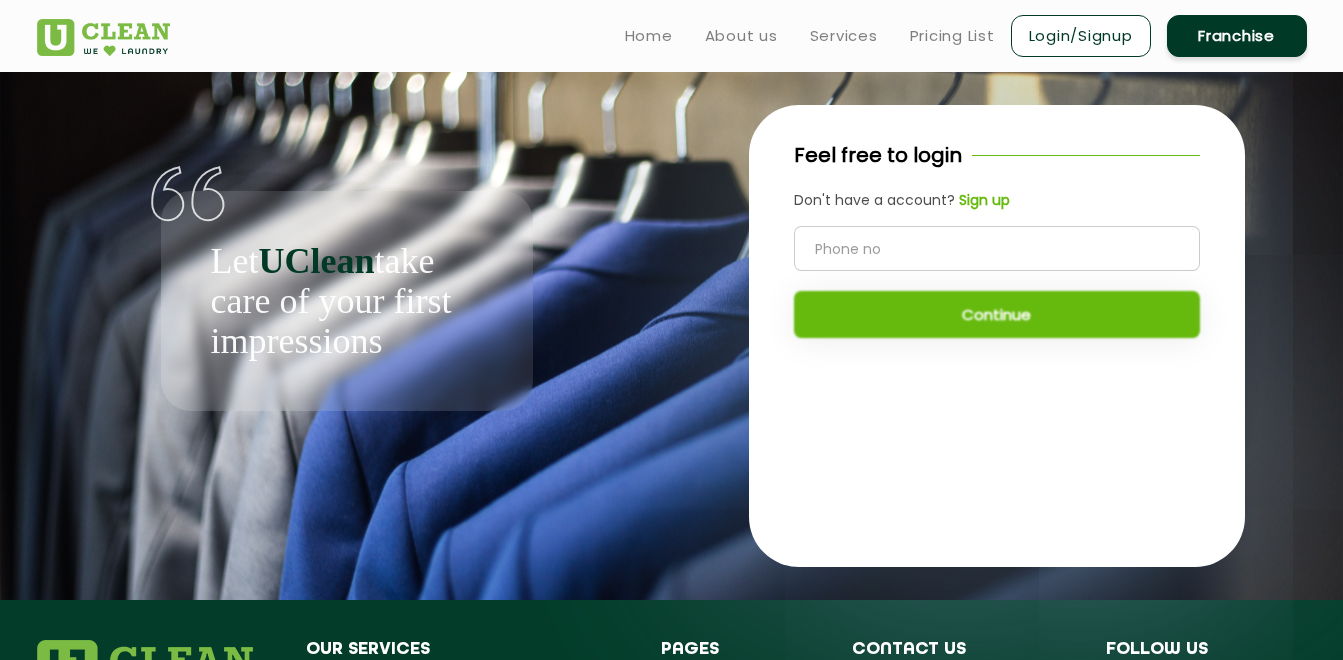 click on "Franchise" at bounding box center (1237, 36) 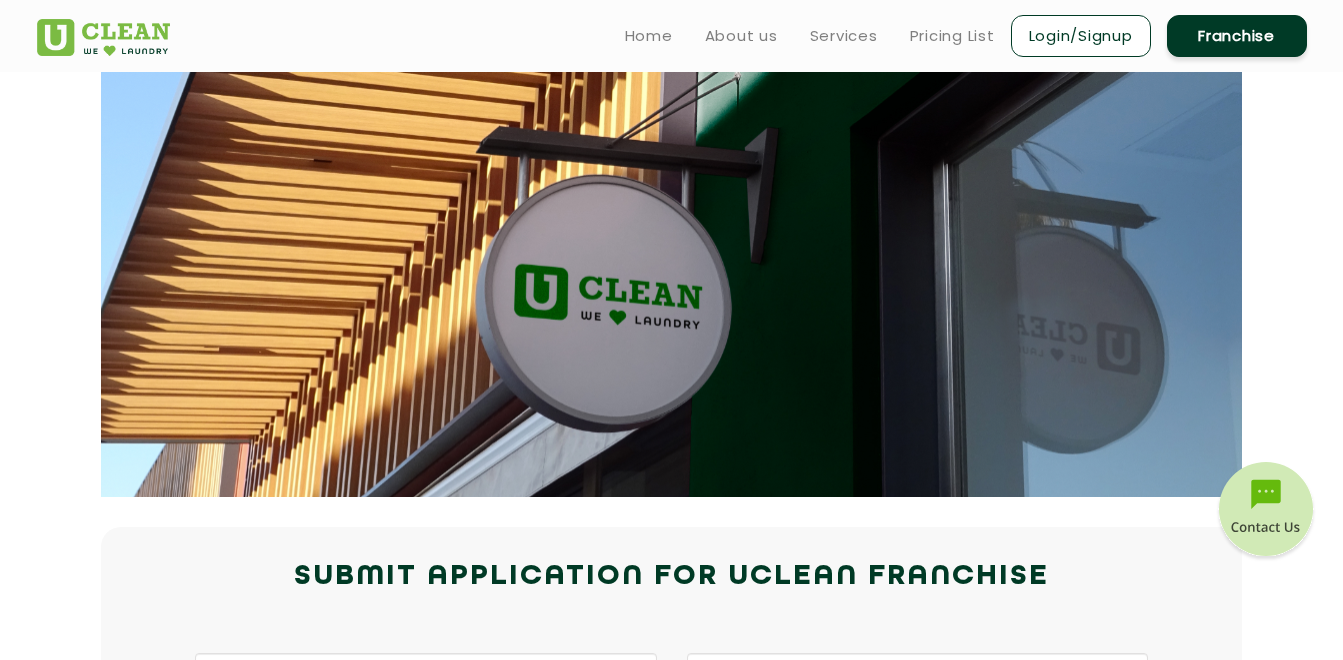 click on "Franchise" at bounding box center [1237, 36] 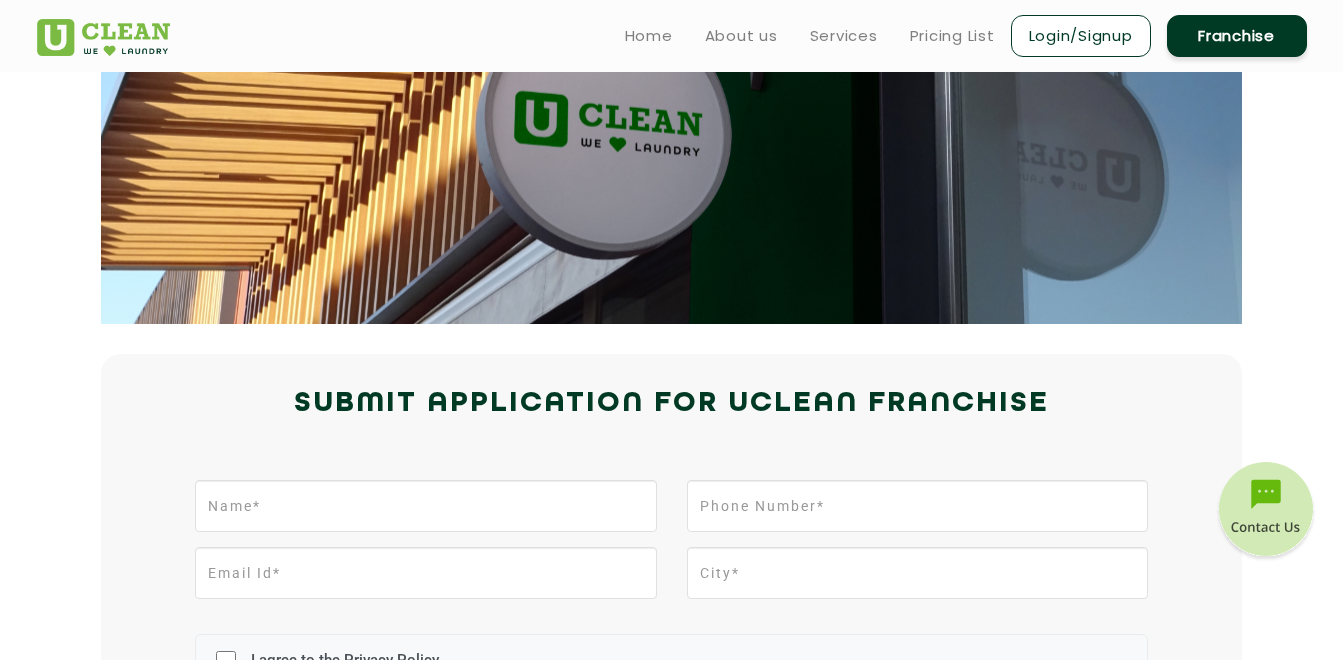 scroll, scrollTop: 0, scrollLeft: 0, axis: both 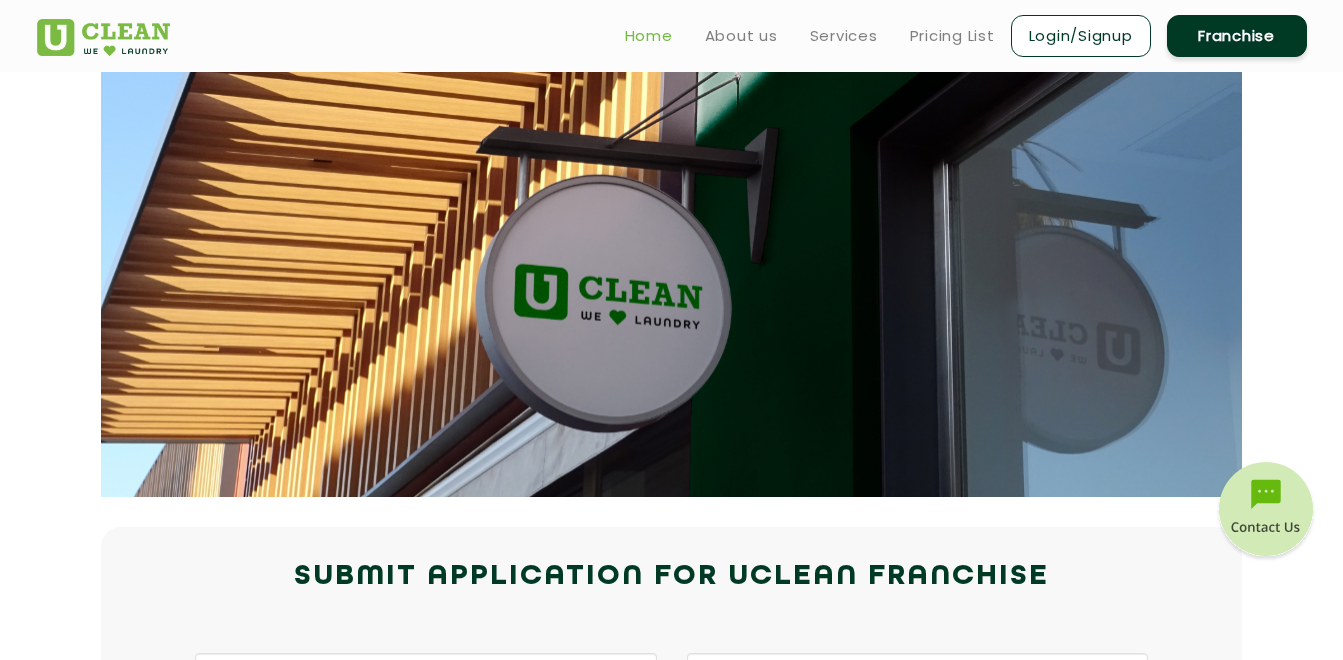 click on "Home" at bounding box center (649, 36) 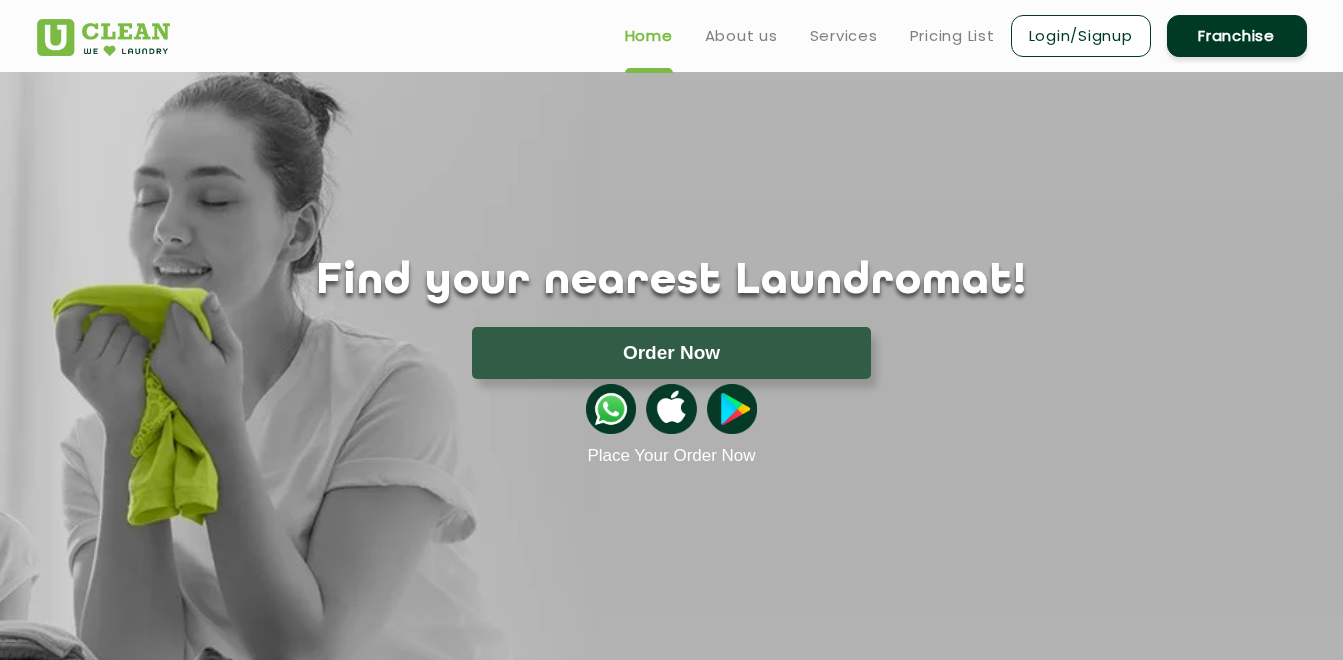 scroll, scrollTop: 0, scrollLeft: 0, axis: both 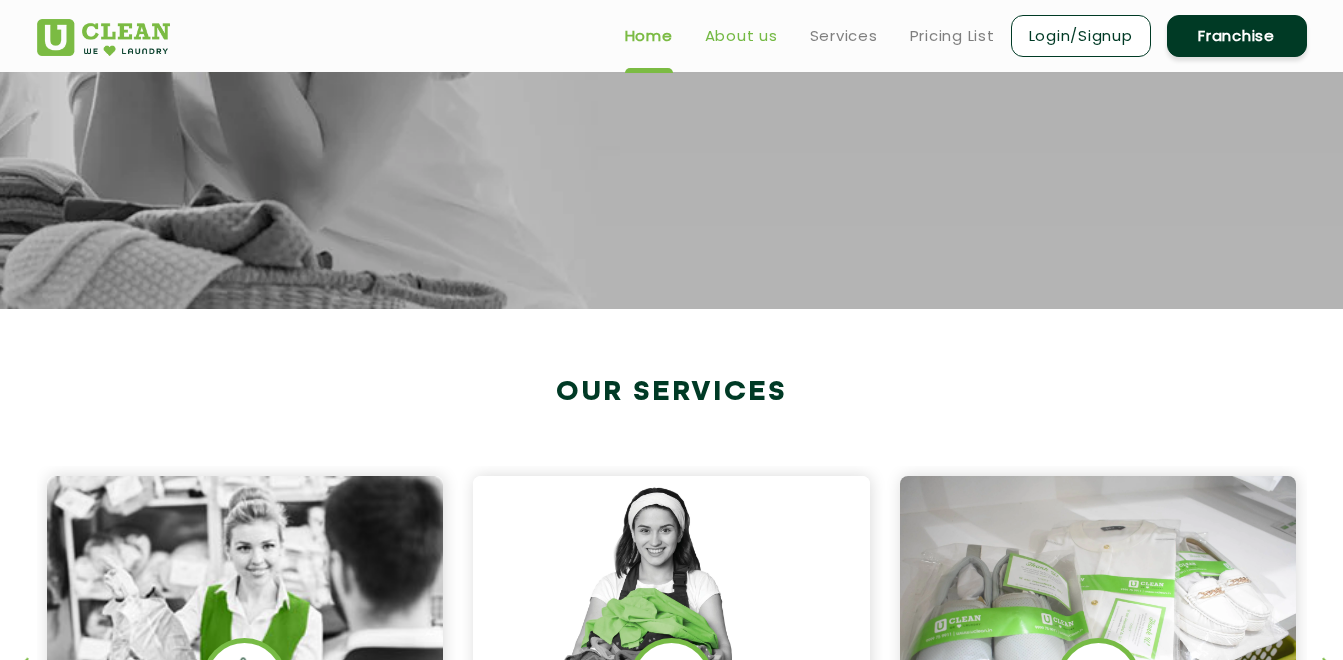 click on "About us" at bounding box center [741, 36] 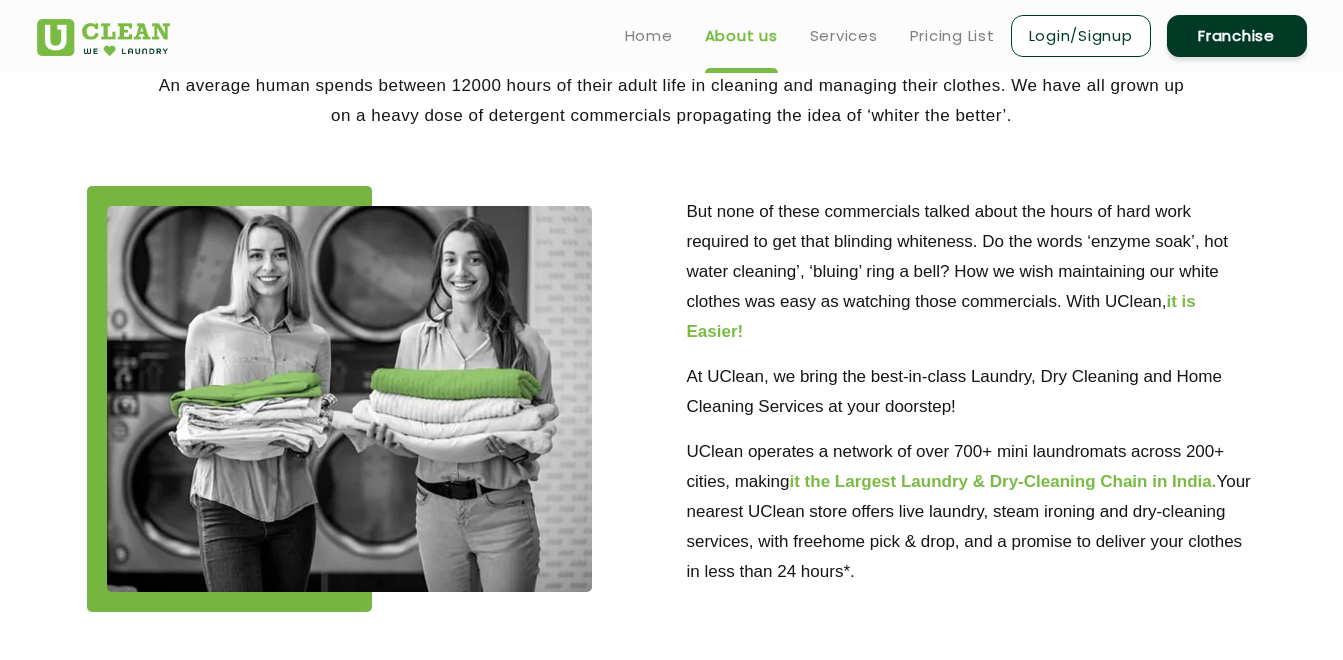 scroll, scrollTop: 0, scrollLeft: 0, axis: both 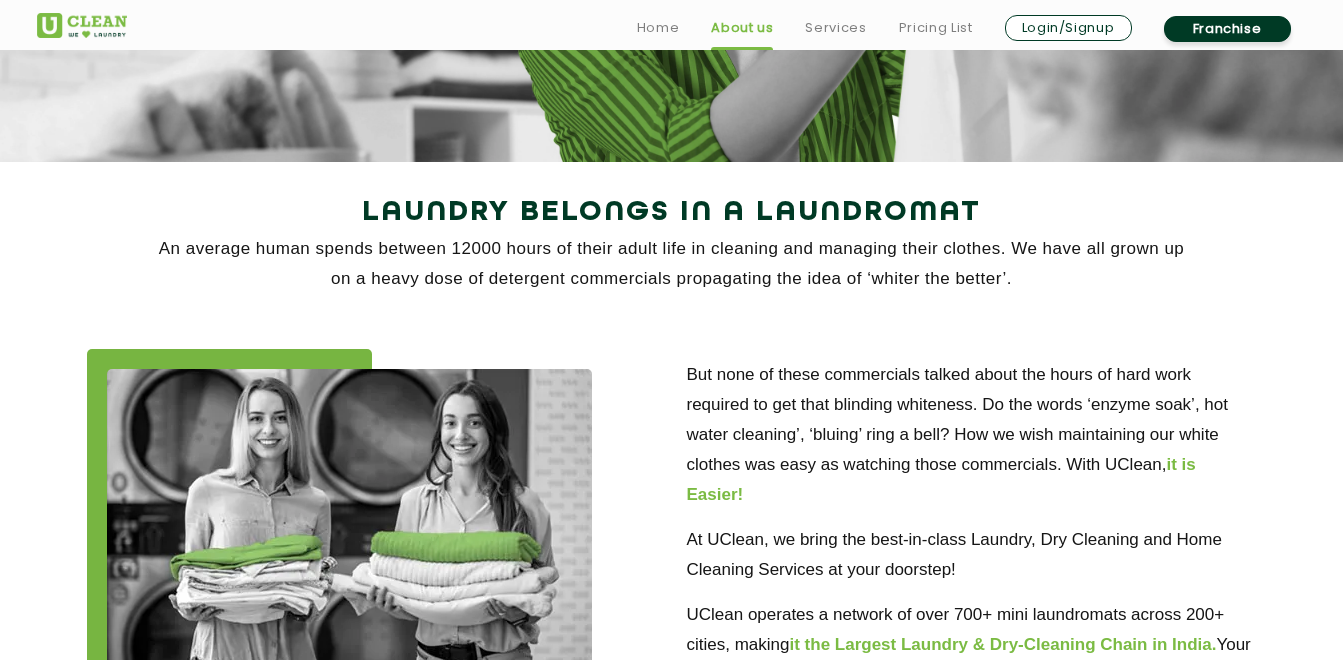 click on "Home  About us Services  Pricing List Login/Signup Franchise" at bounding box center [964, 28] 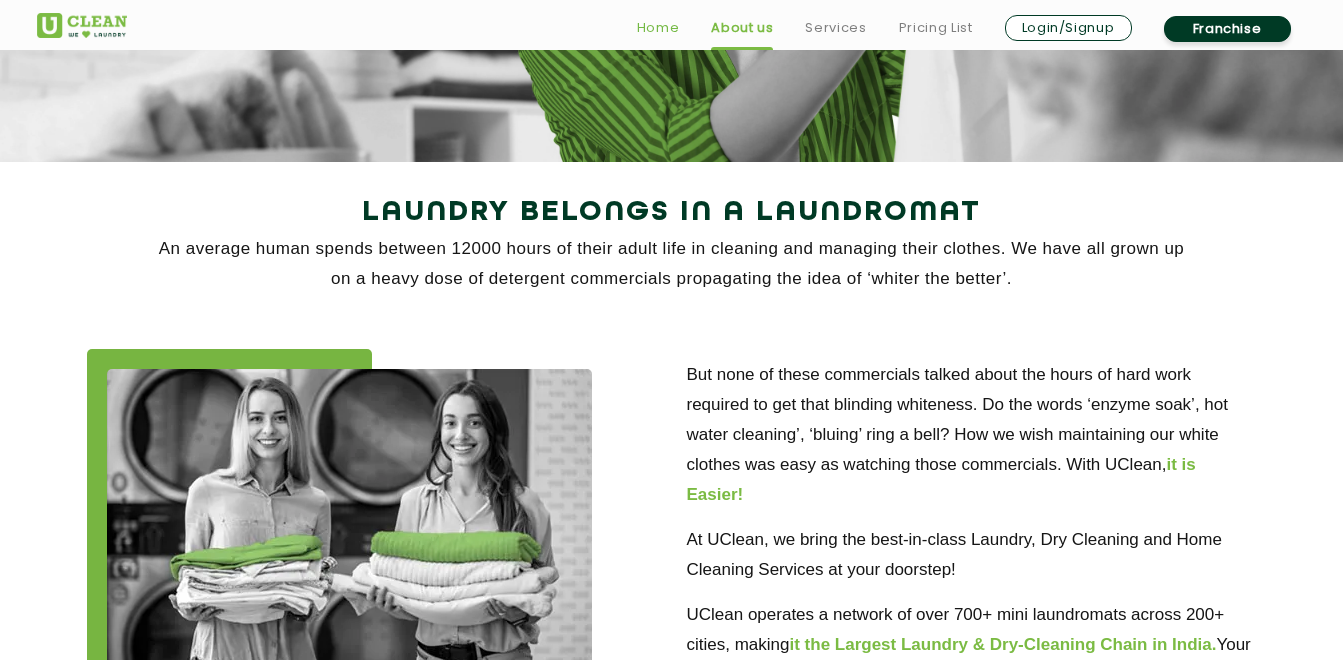 click on "Home" at bounding box center [658, 28] 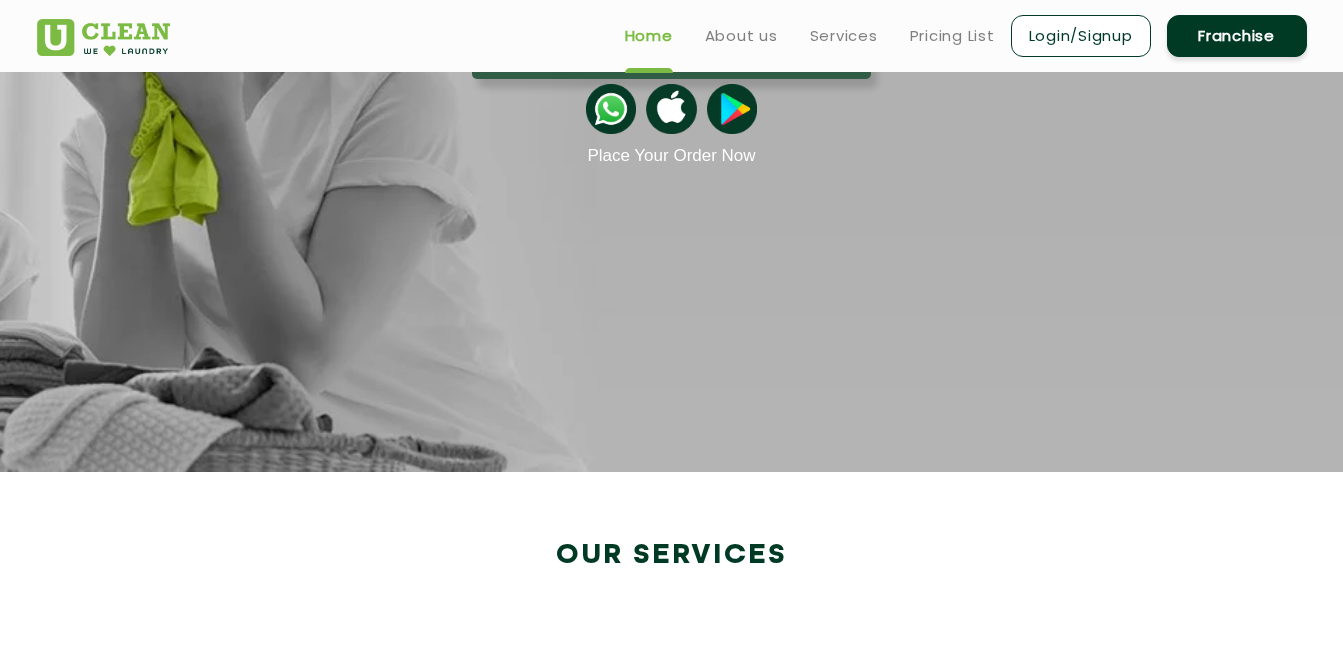 scroll, scrollTop: 0, scrollLeft: 0, axis: both 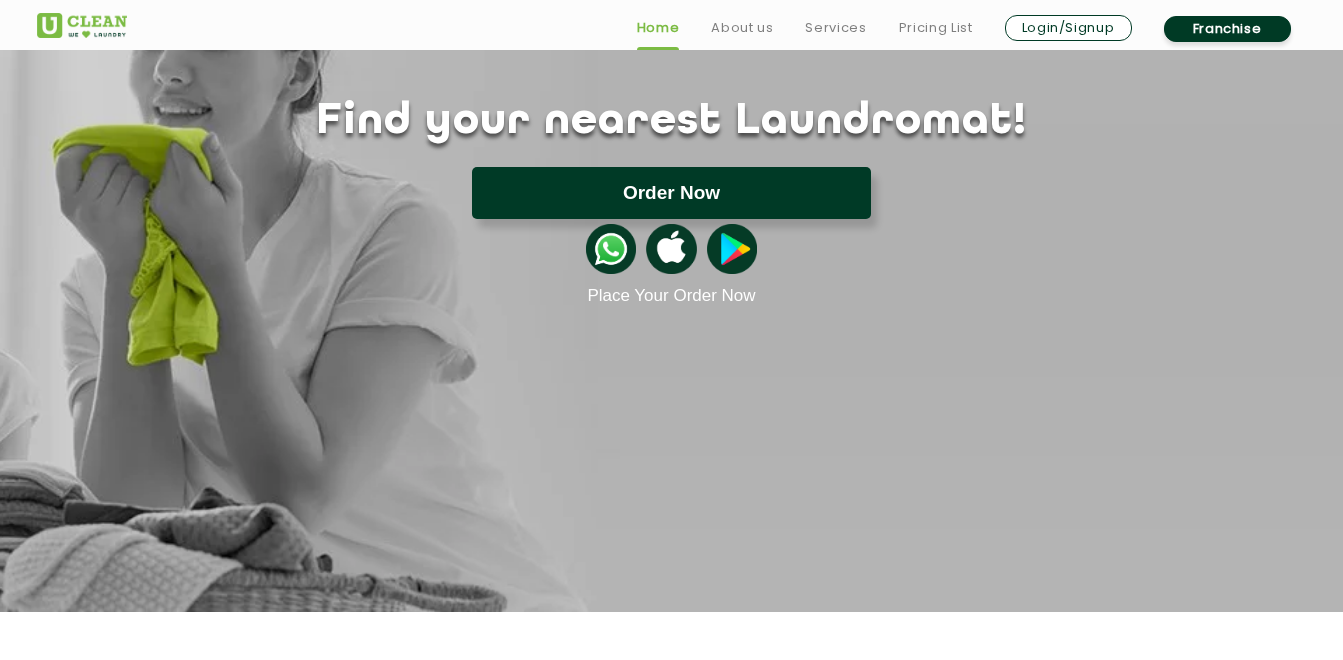 click on "Order Now" 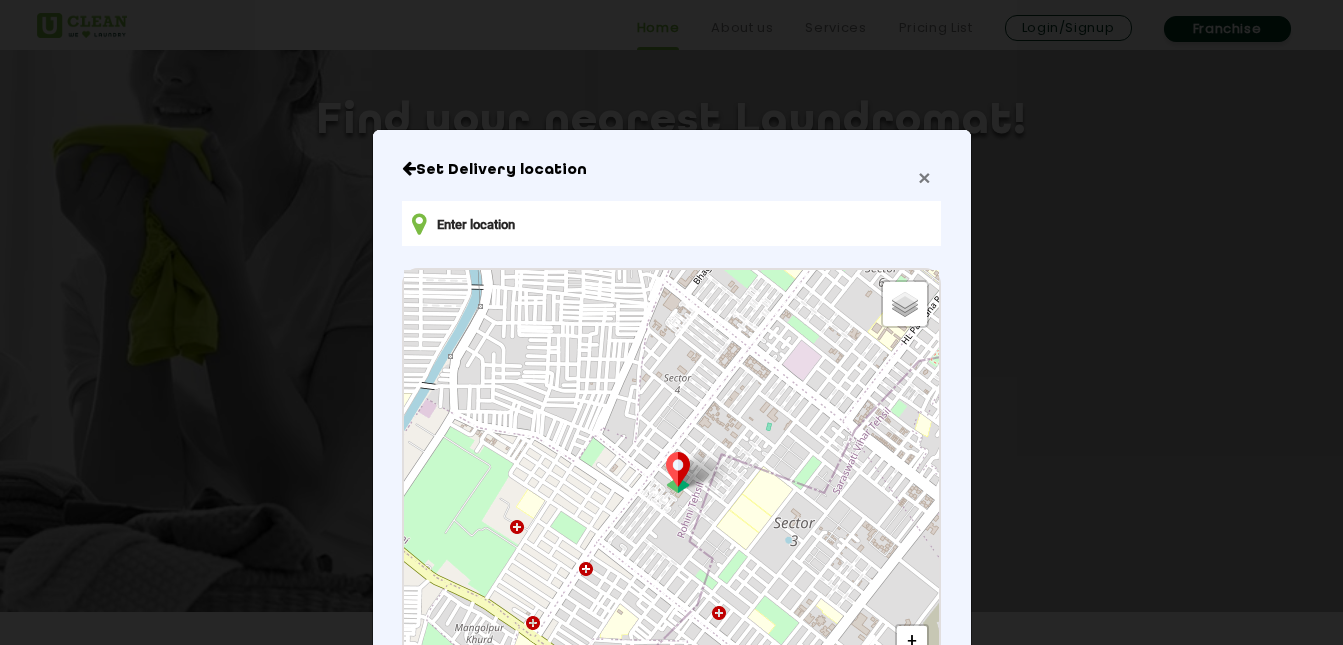 click on "×" at bounding box center (924, 177) 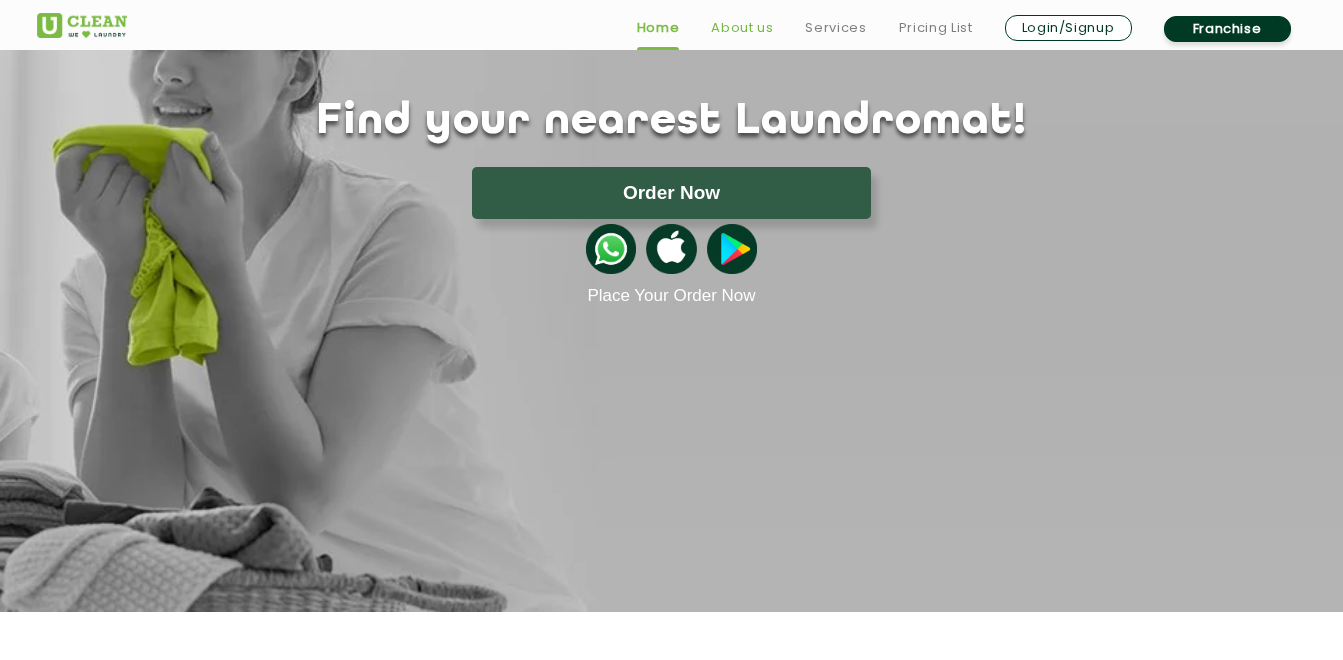 click on "About us" at bounding box center (742, 28) 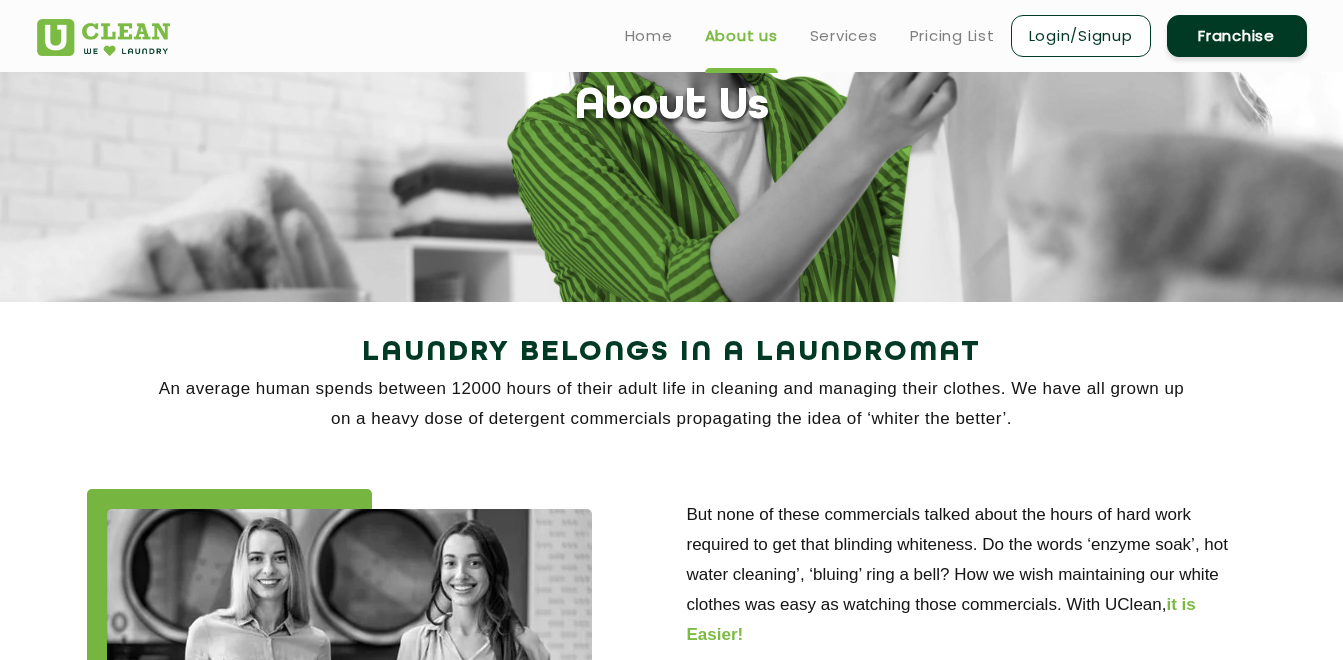 scroll, scrollTop: 0, scrollLeft: 0, axis: both 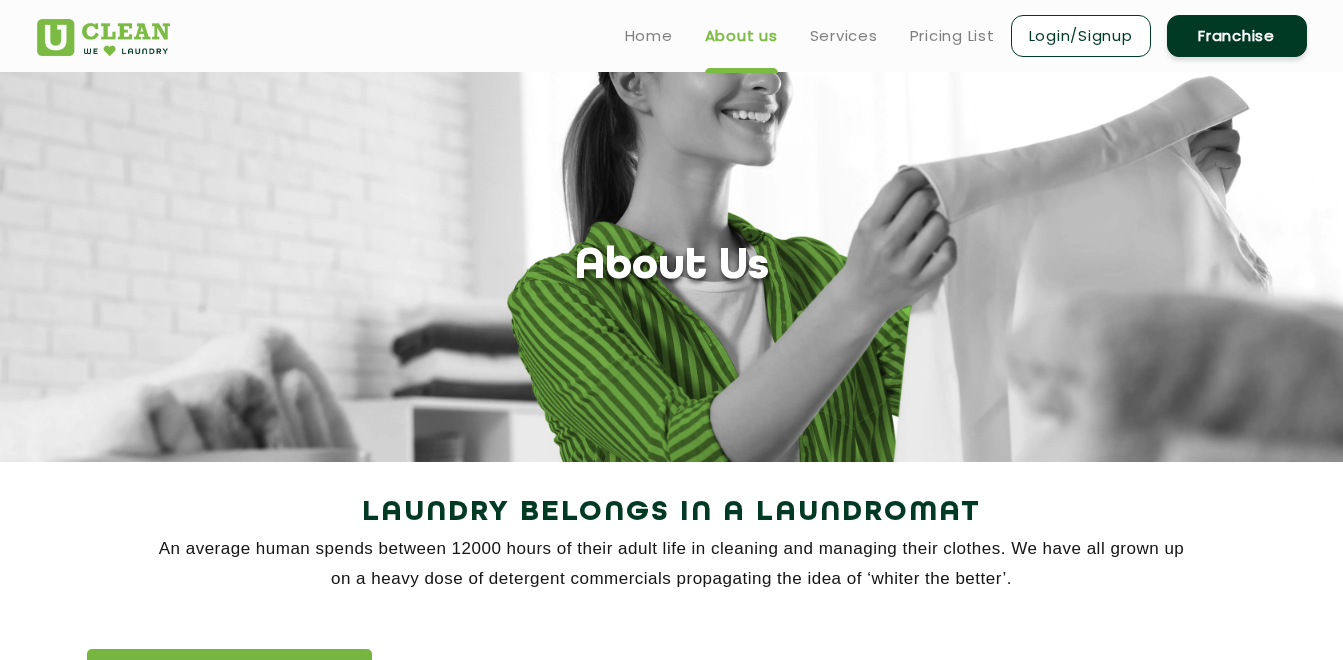 click on "Home  About us Services  Pricing List Login/Signup Franchise" at bounding box center [958, 35] 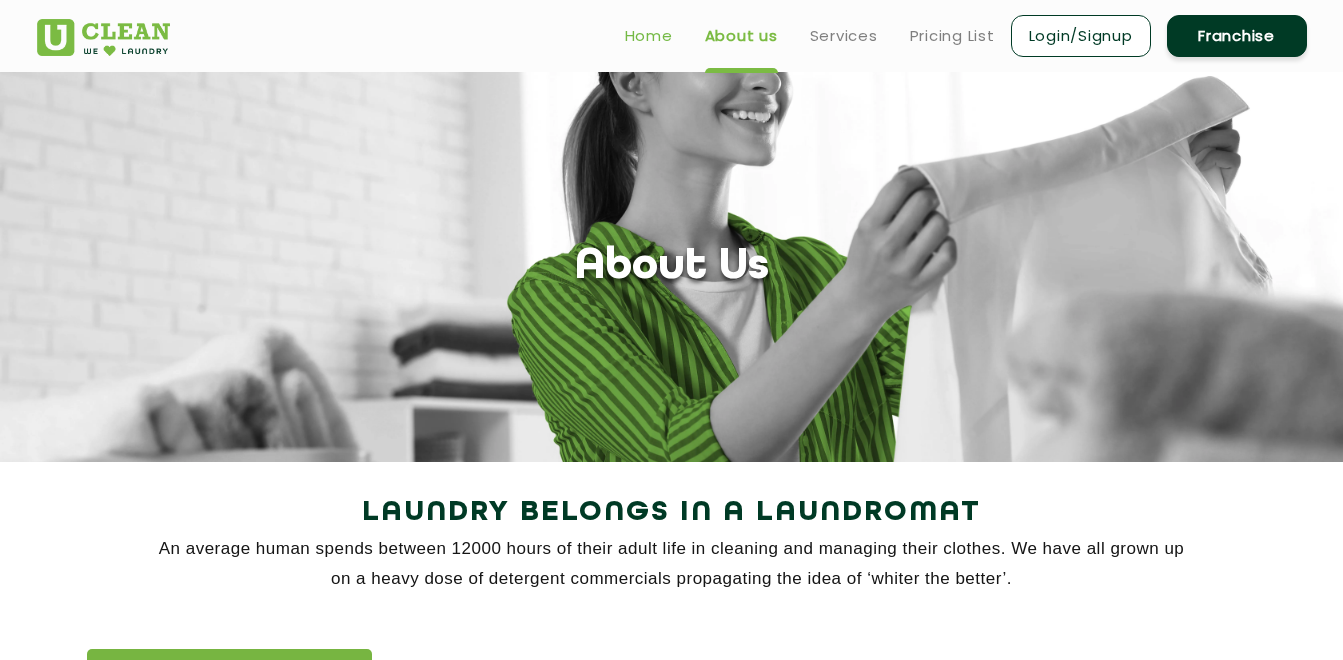 click on "Home" at bounding box center (649, 36) 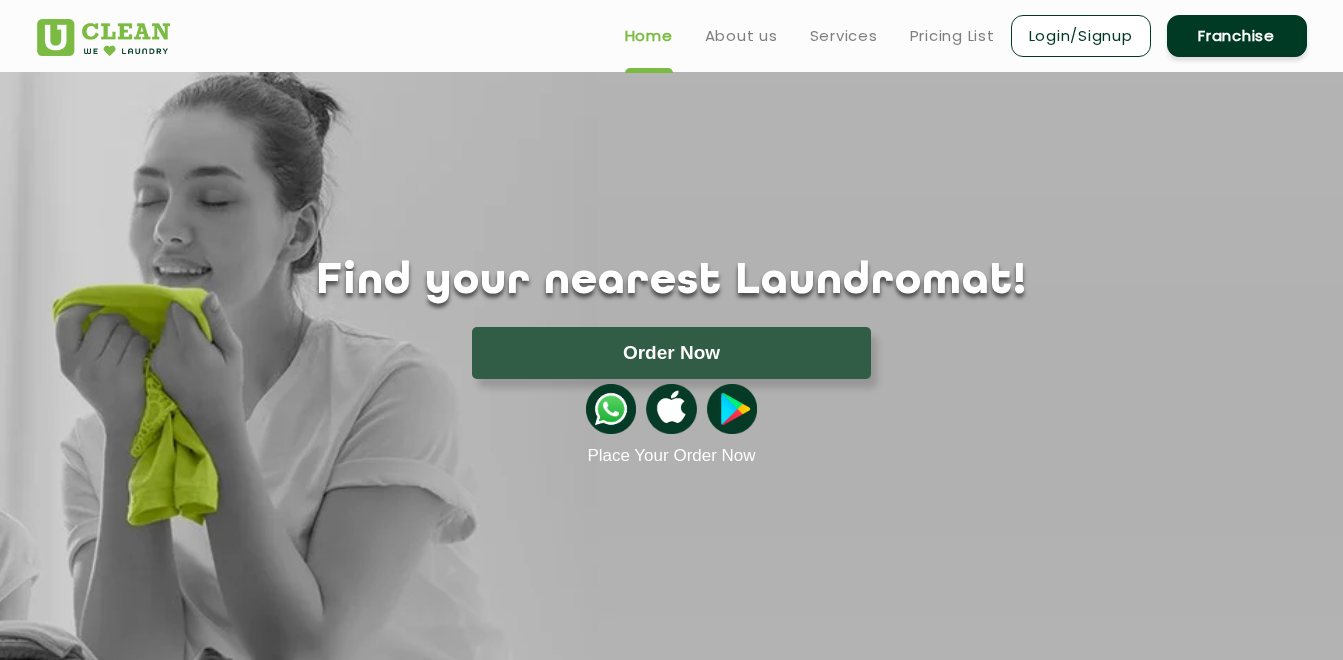 scroll, scrollTop: 0, scrollLeft: 0, axis: both 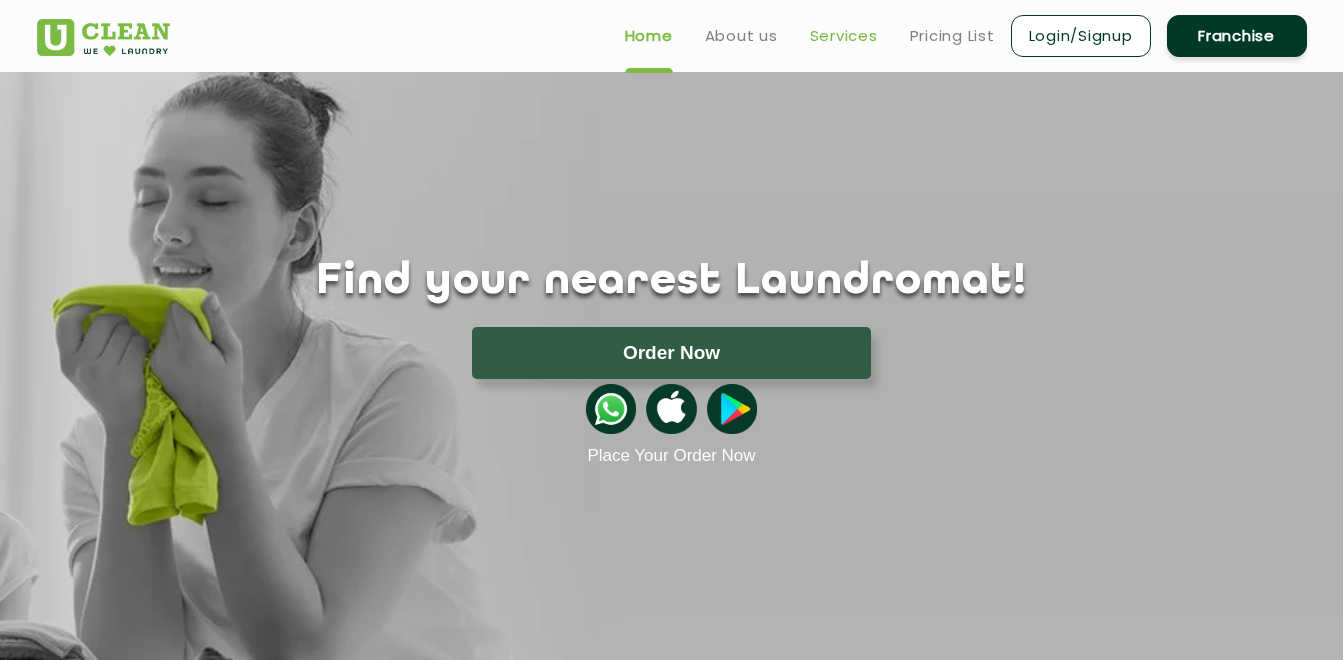 click on "Services" at bounding box center (844, 36) 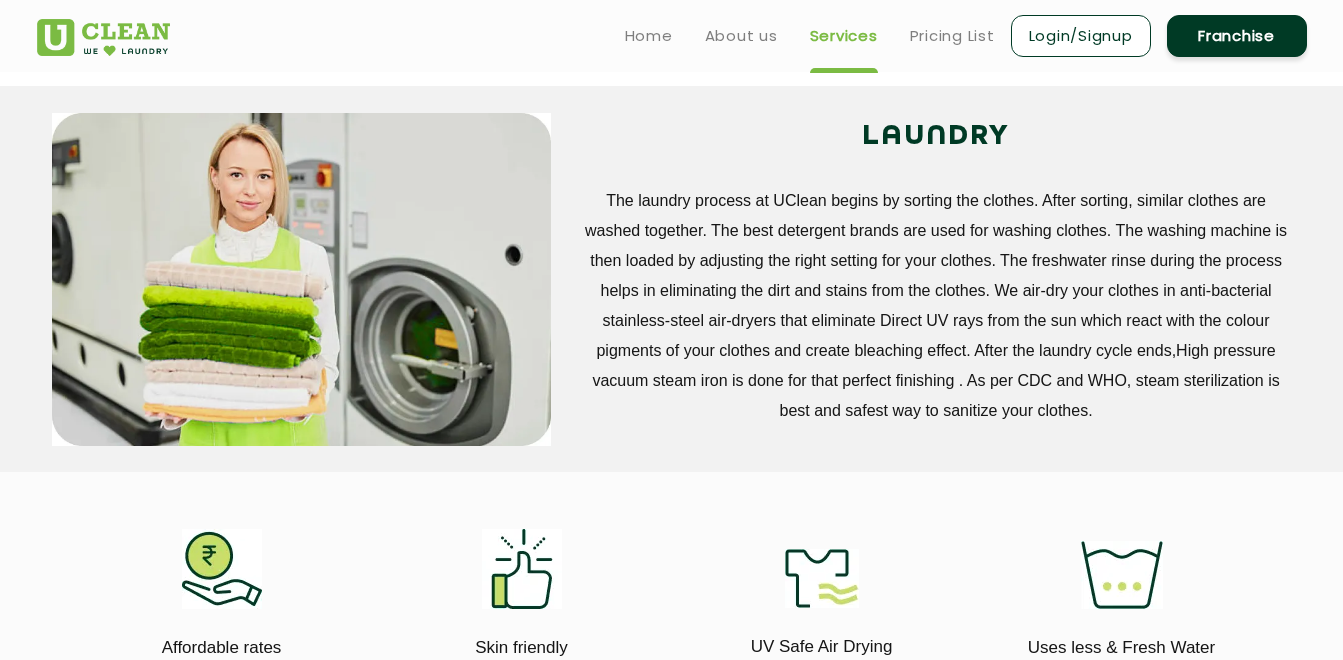 scroll, scrollTop: 739, scrollLeft: 0, axis: vertical 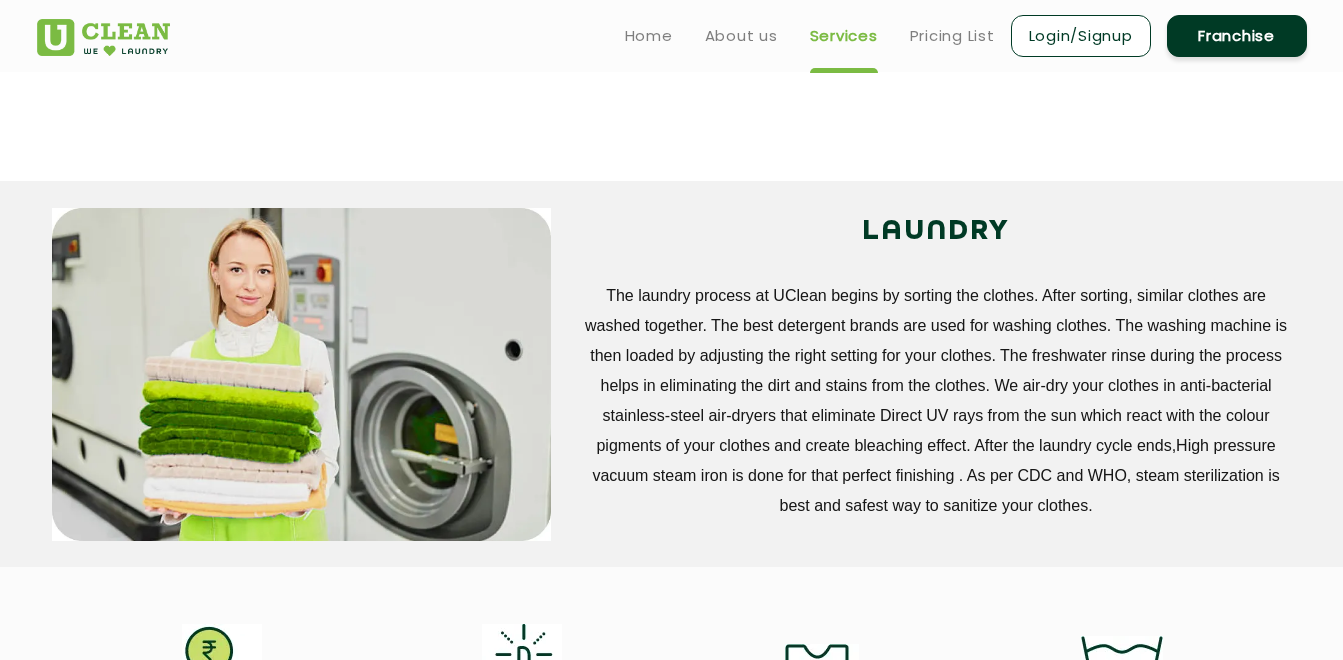 click on "Home  About us Services  Pricing List Login/Signup Franchise" at bounding box center (958, 35) 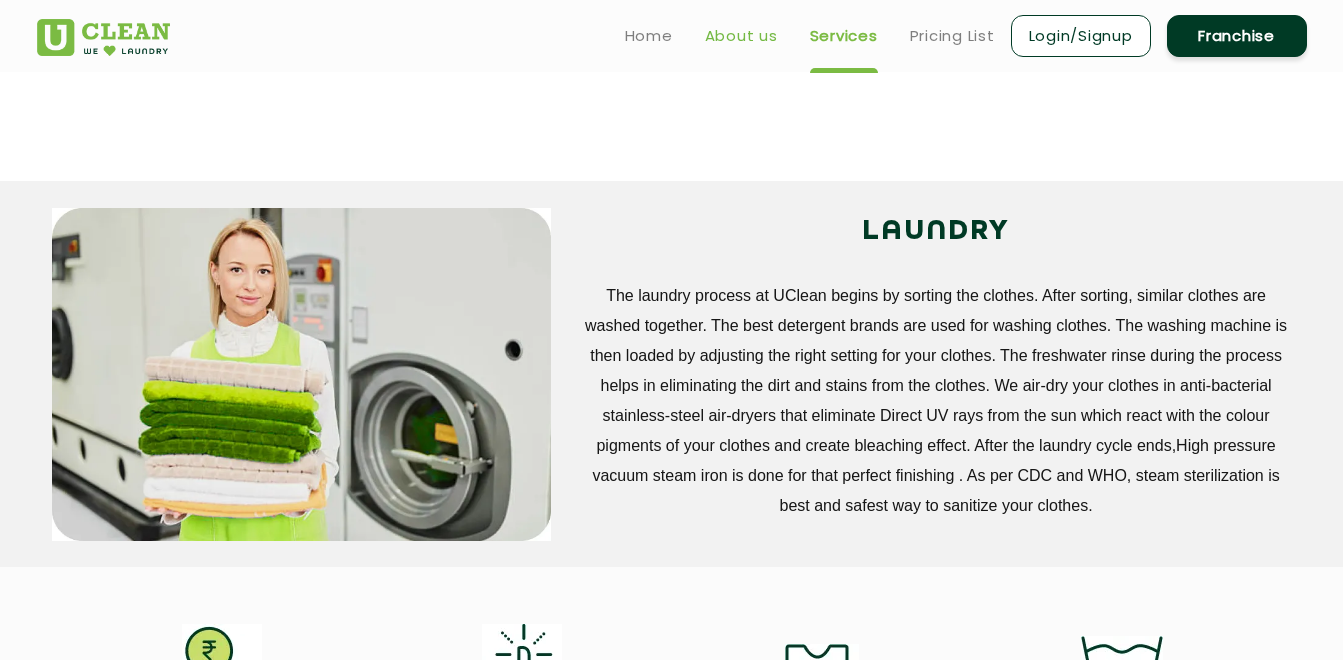 click on "About us" at bounding box center (741, 36) 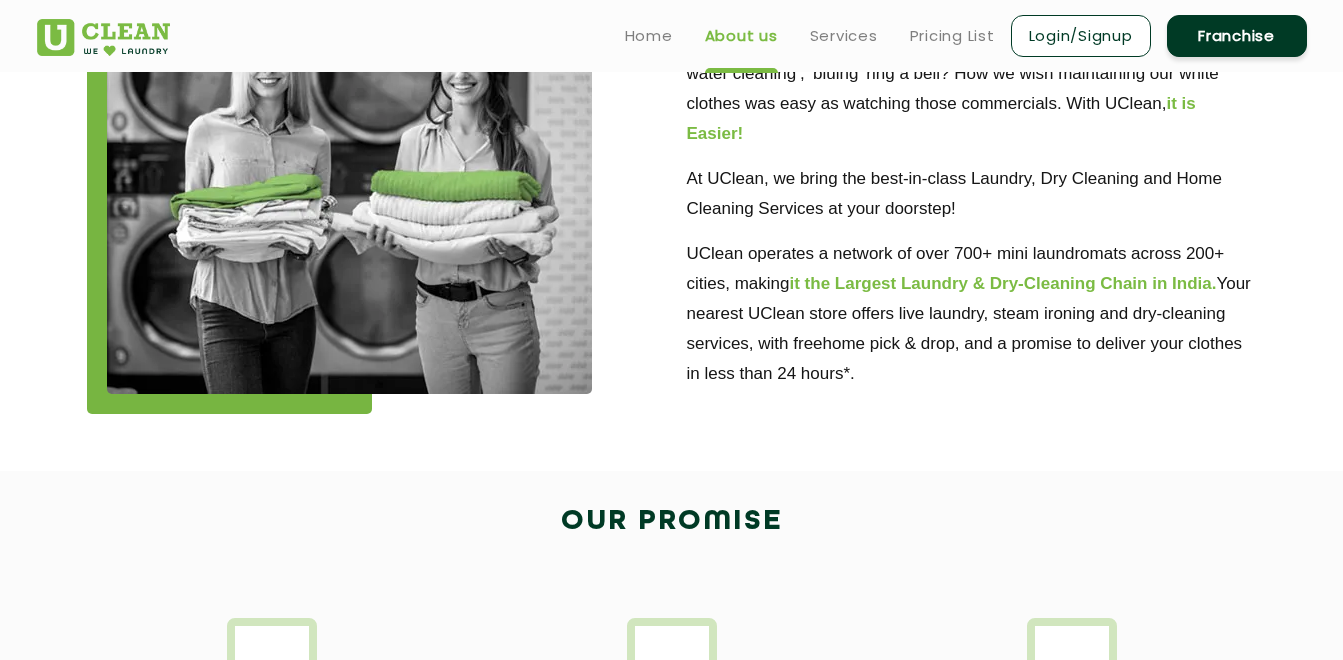 scroll, scrollTop: 0, scrollLeft: 0, axis: both 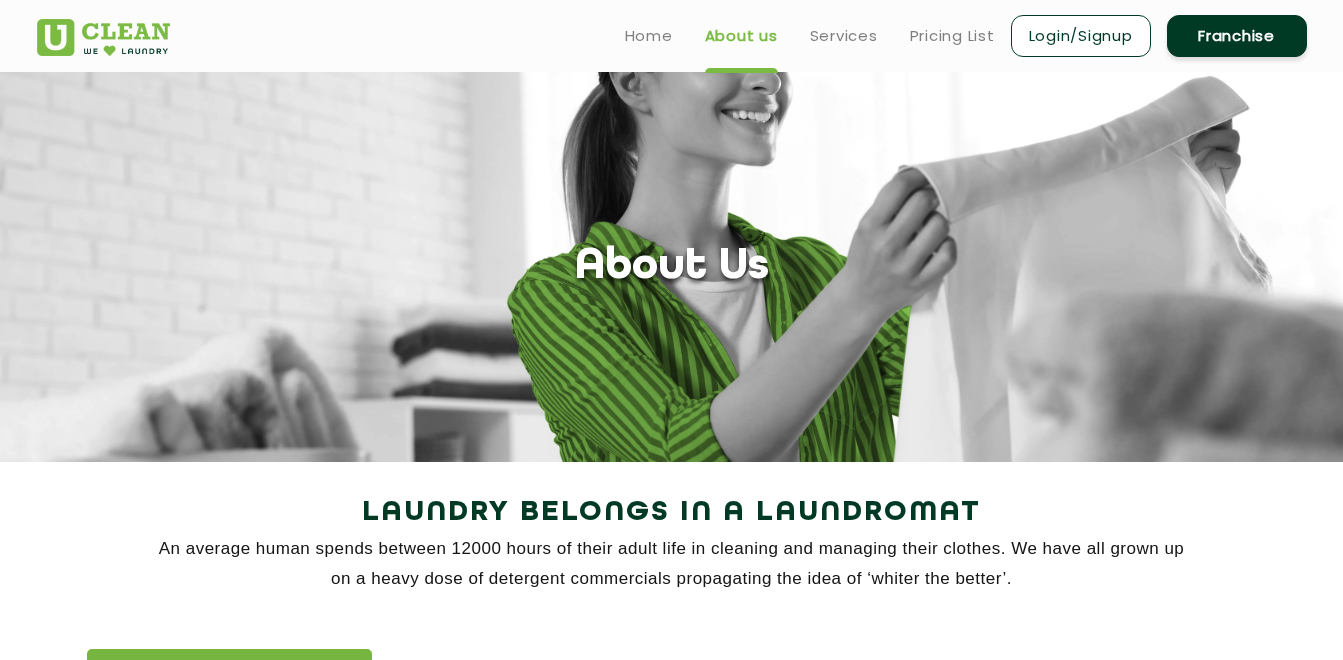 click on "Home  About us Services  Pricing List Login/Signup Franchise" at bounding box center [958, 35] 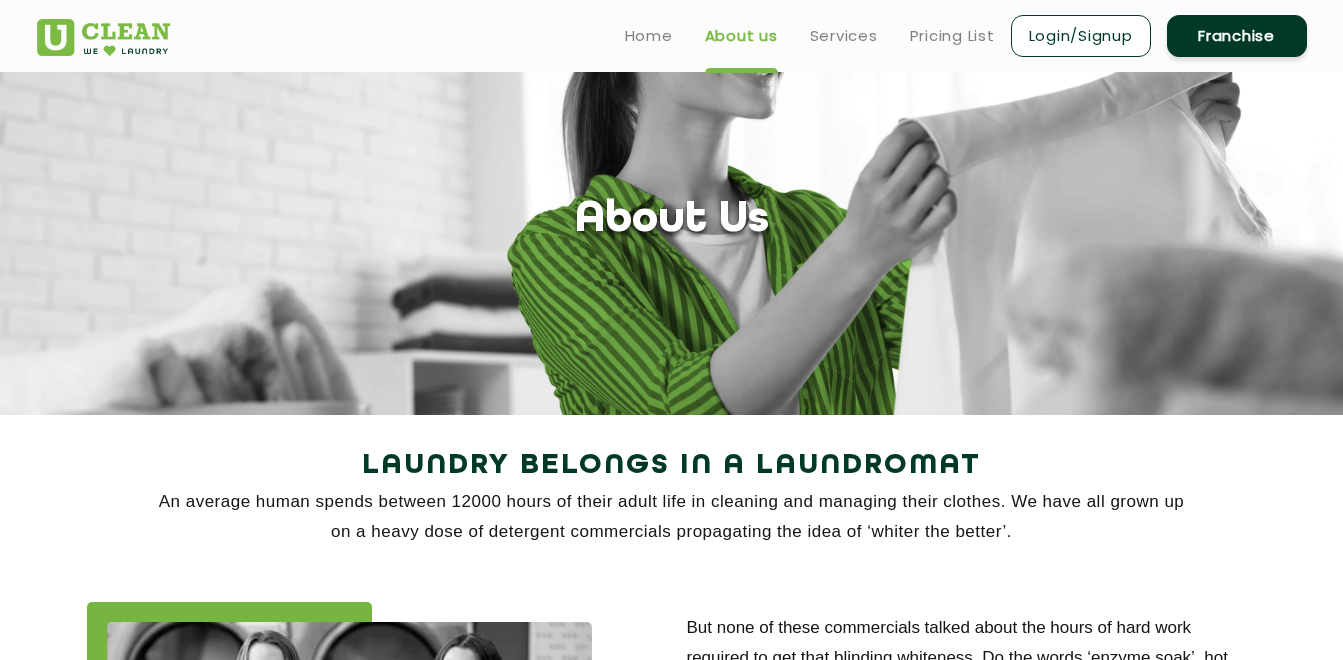 scroll, scrollTop: 0, scrollLeft: 0, axis: both 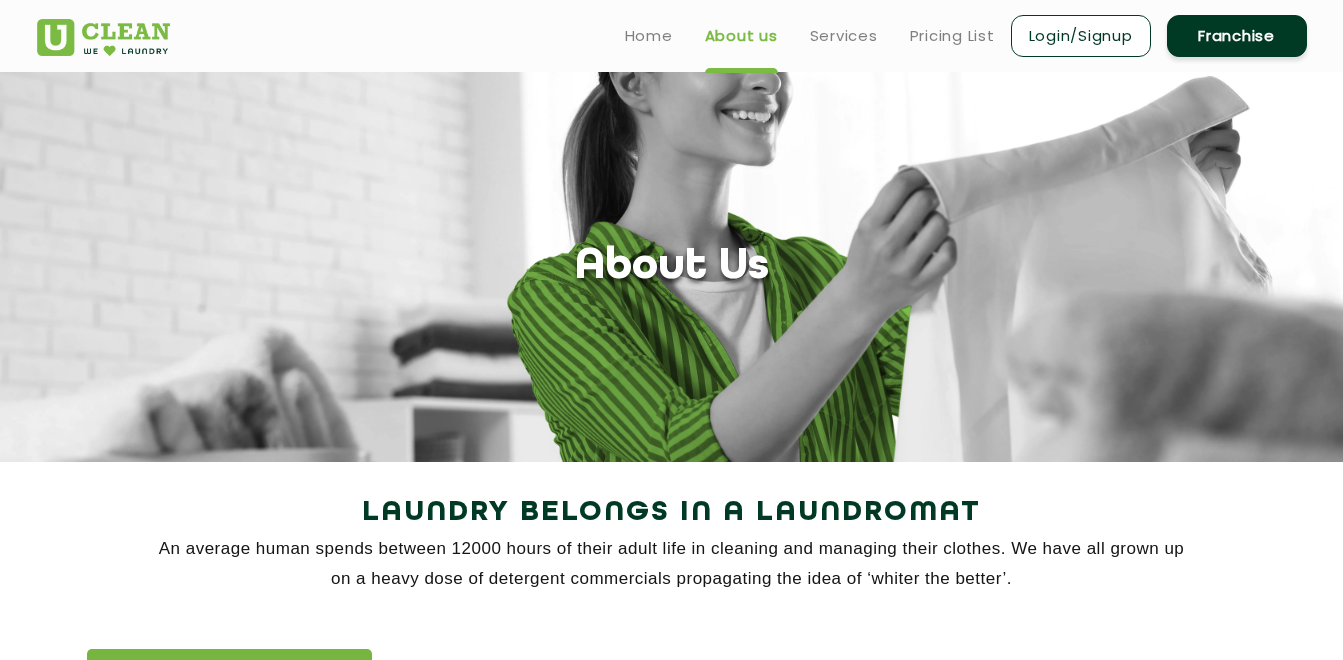 click on "Home  About us Services  Pricing List Login/Signup Franchise" at bounding box center (958, 35) 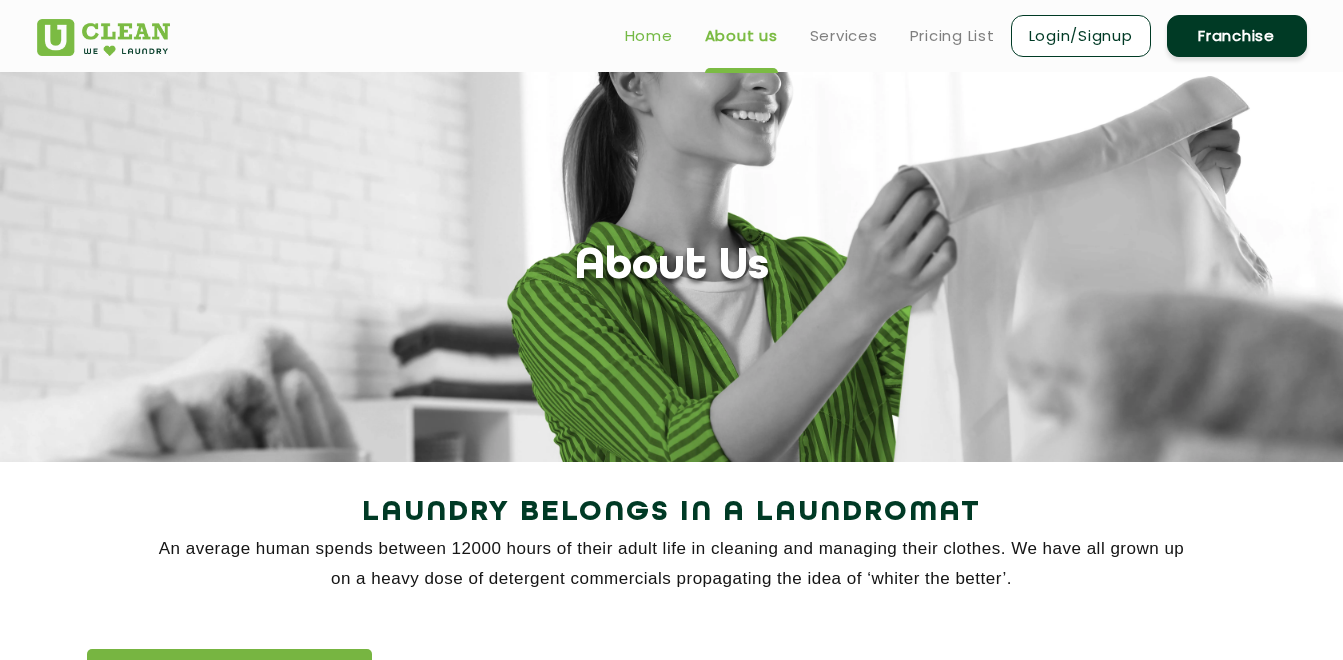 click on "Home" at bounding box center (649, 36) 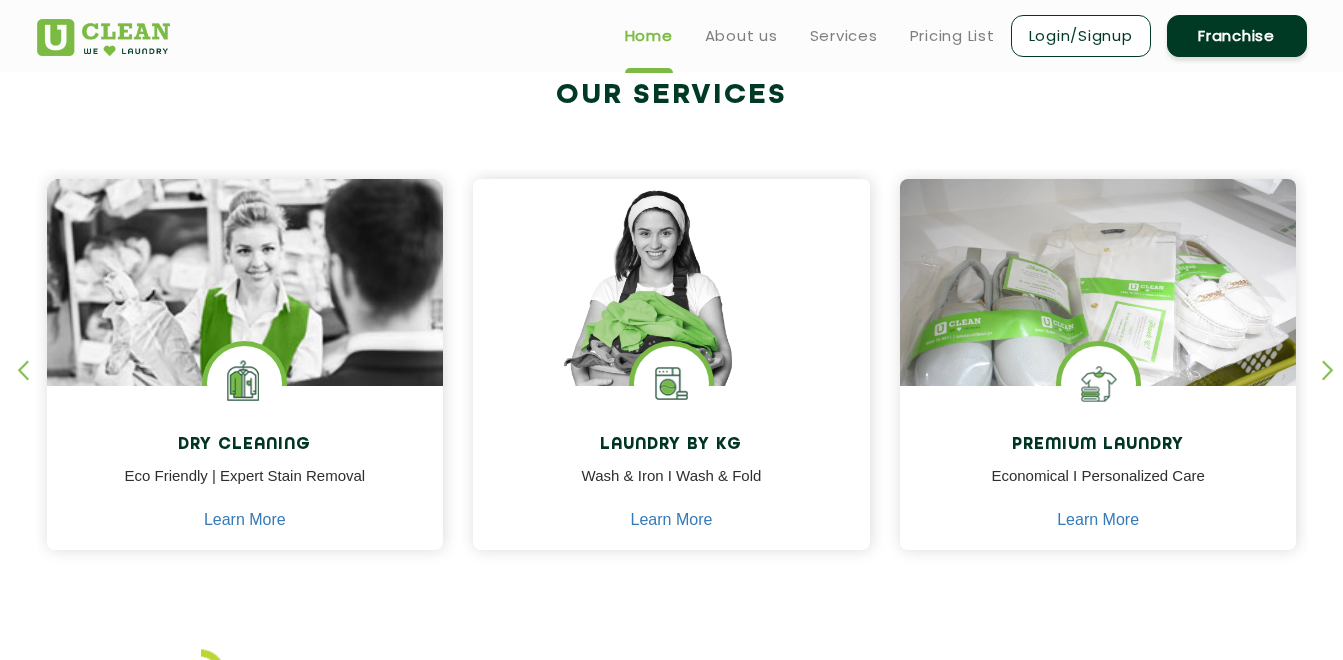 scroll, scrollTop: 718, scrollLeft: 0, axis: vertical 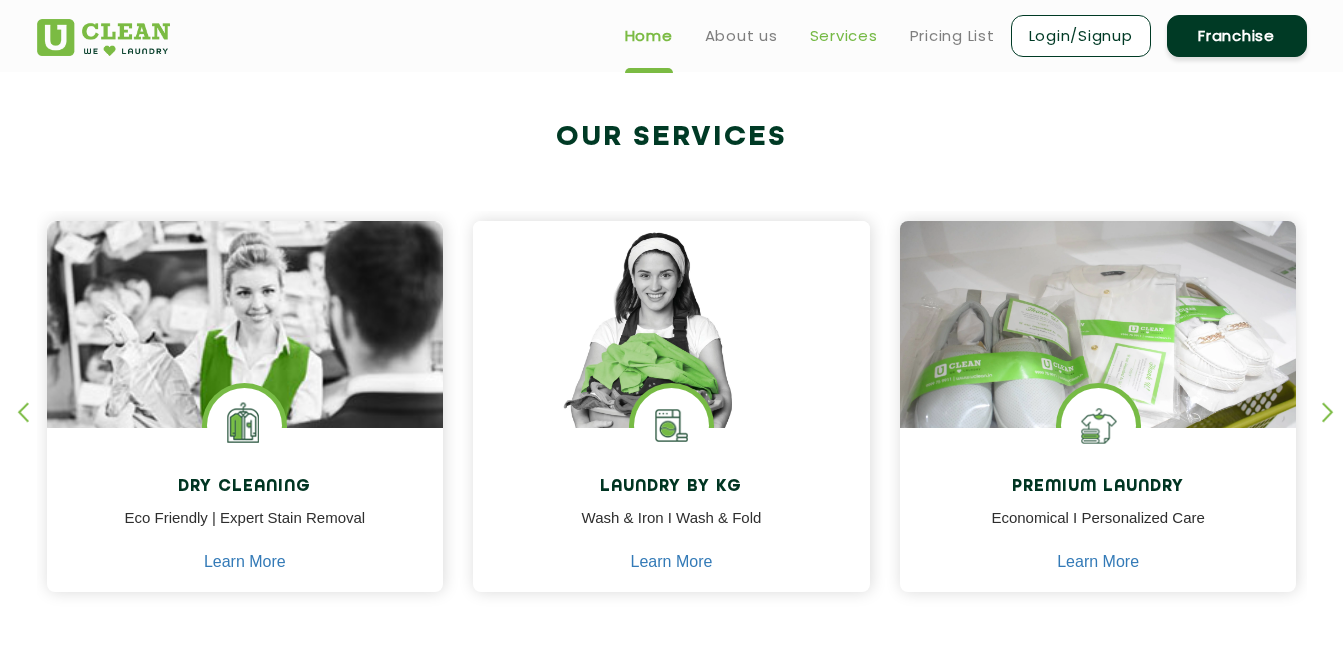 click on "Services" at bounding box center (844, 36) 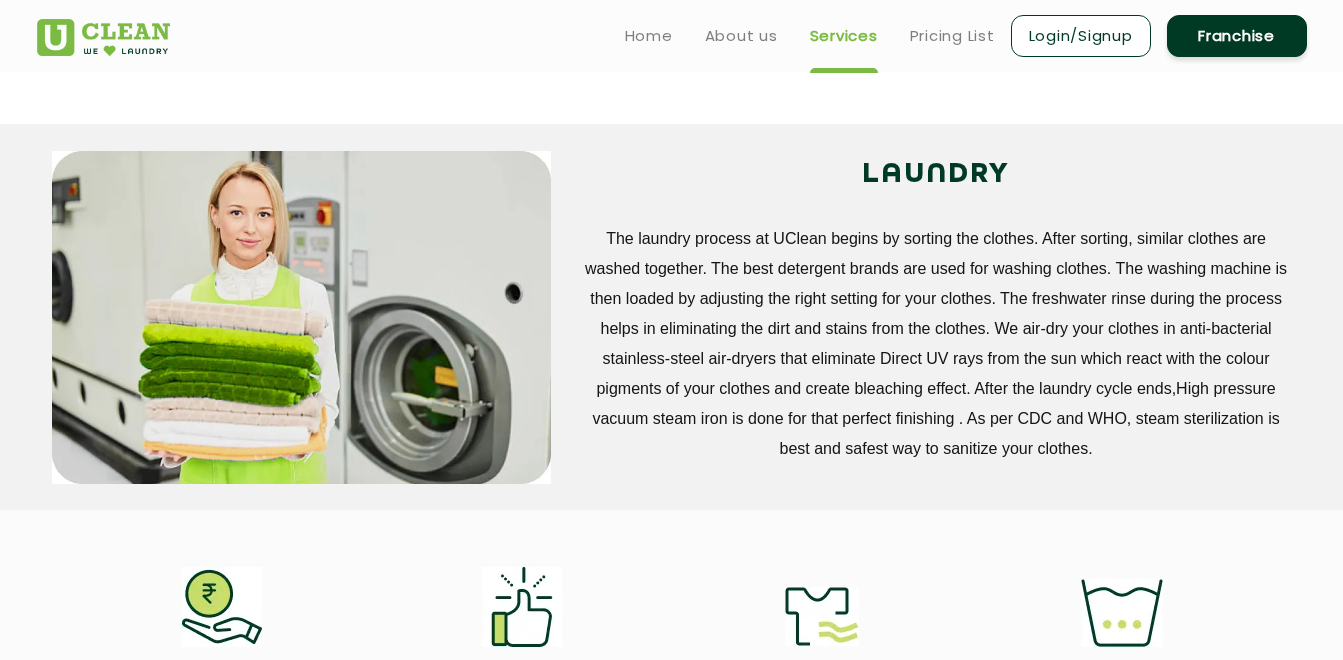 scroll, scrollTop: 0, scrollLeft: 0, axis: both 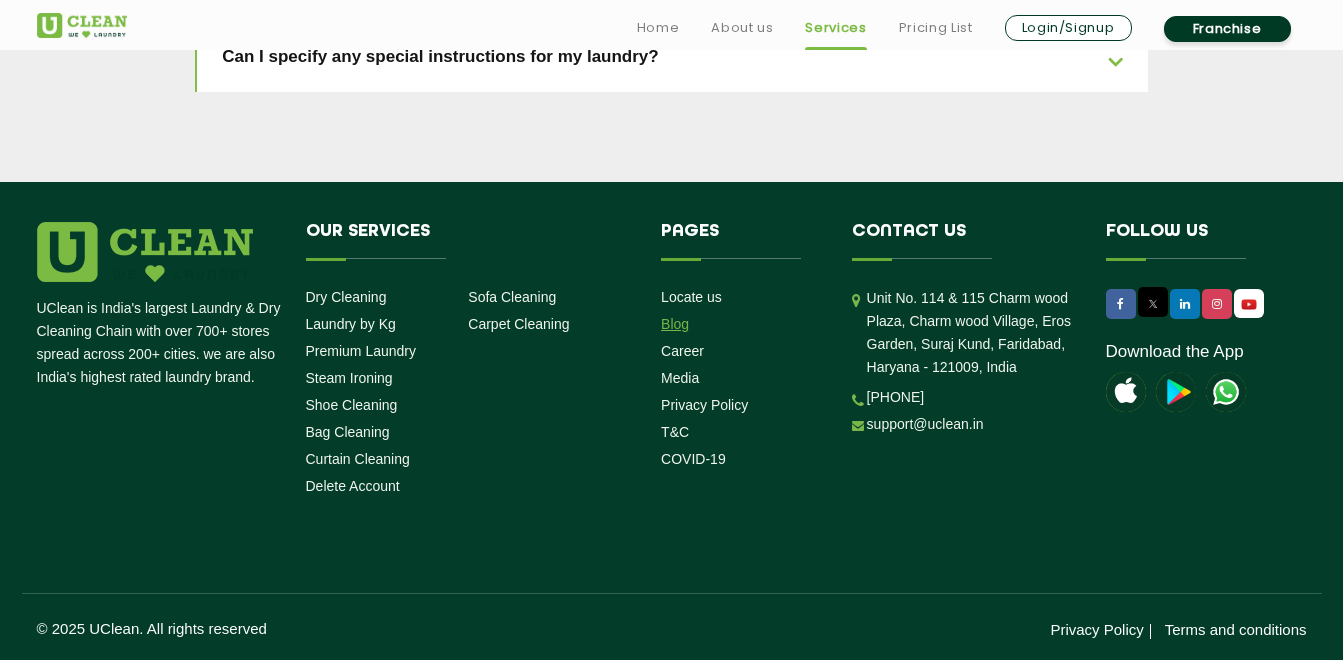 click on "Blog" at bounding box center (675, 324) 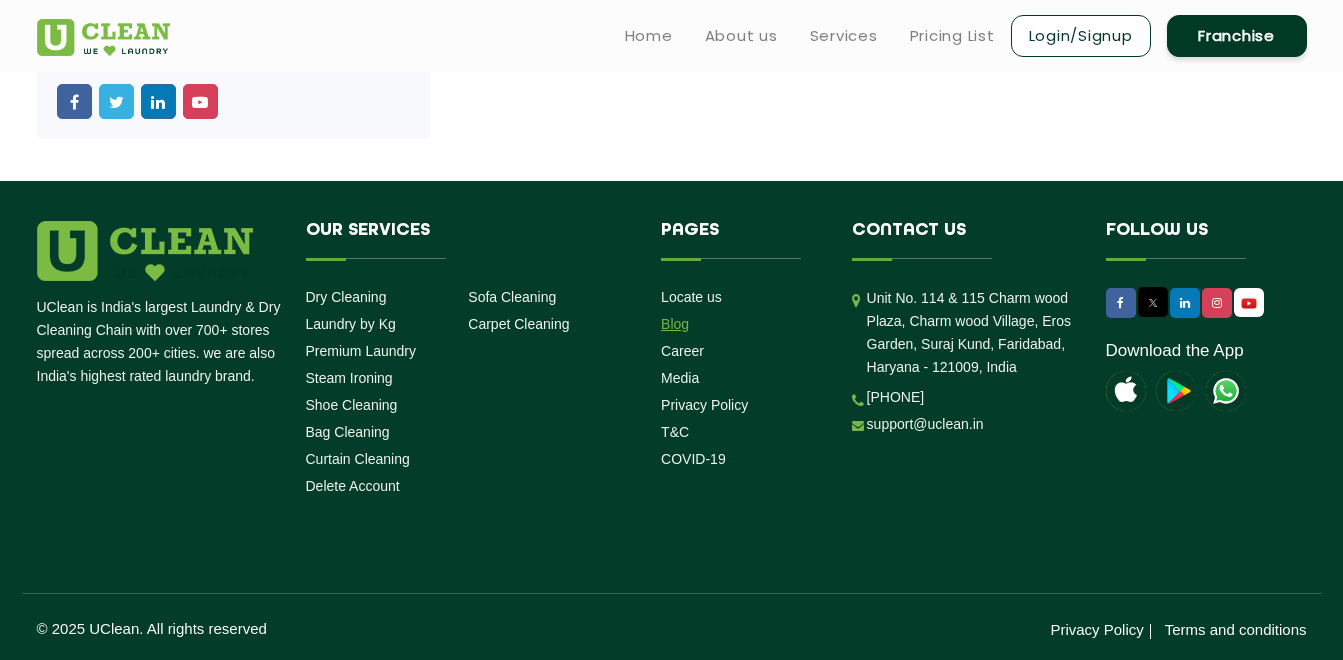 scroll, scrollTop: 0, scrollLeft: 0, axis: both 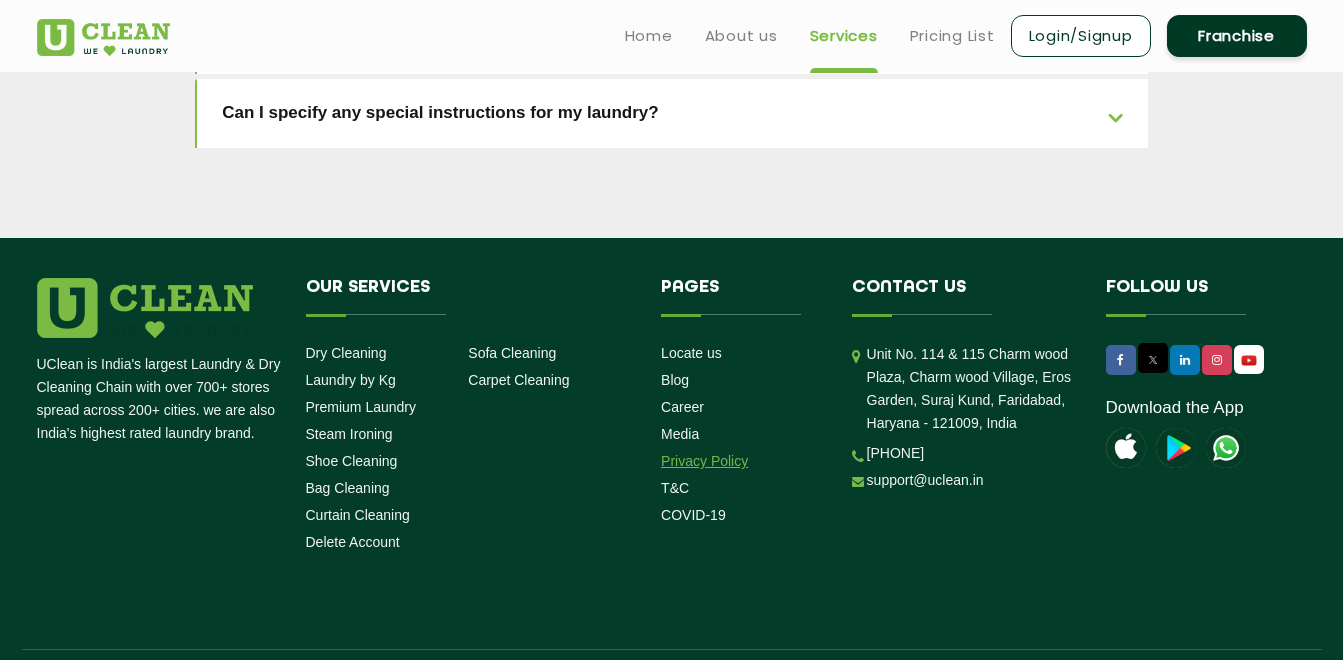 click on "Privacy Policy" at bounding box center (704, 461) 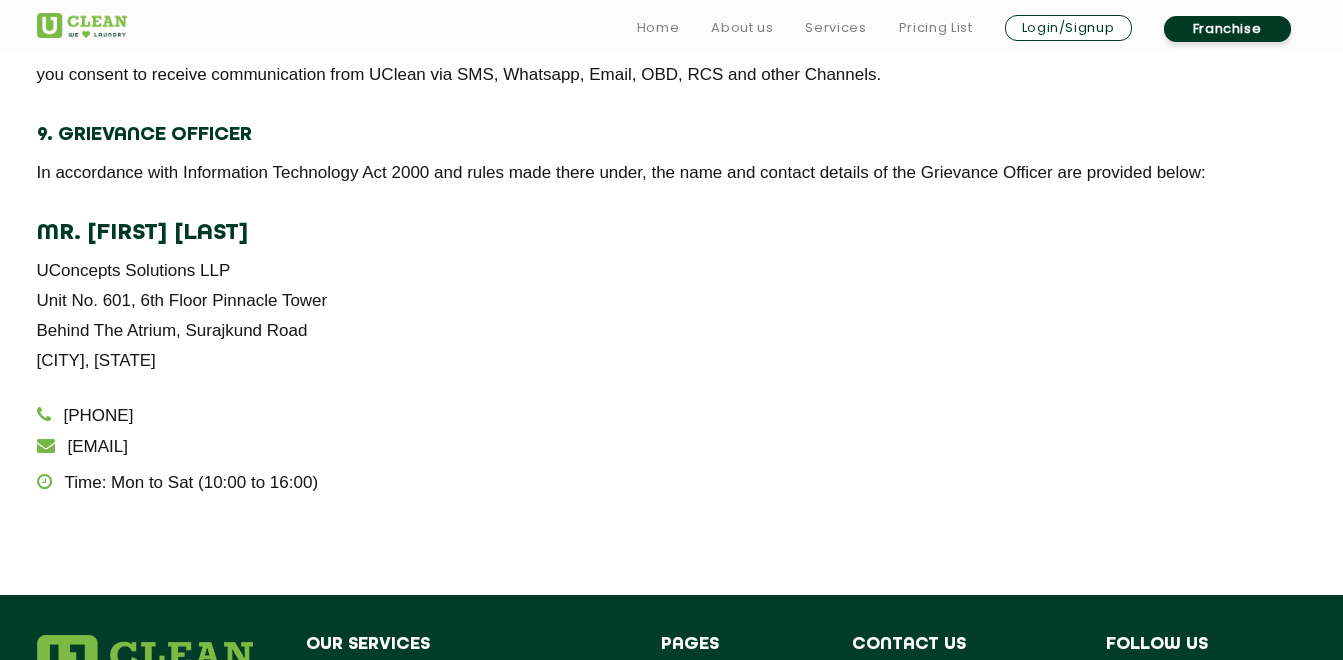 scroll, scrollTop: 4145, scrollLeft: 0, axis: vertical 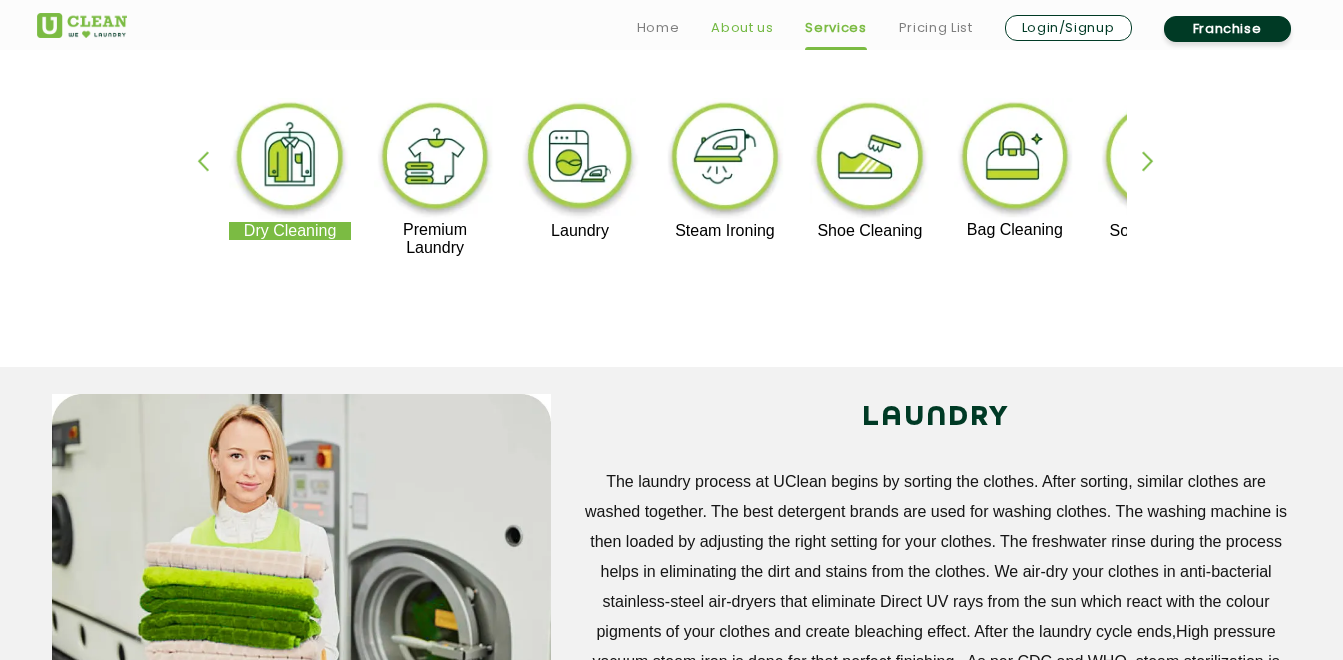 click on "About us" at bounding box center [742, 28] 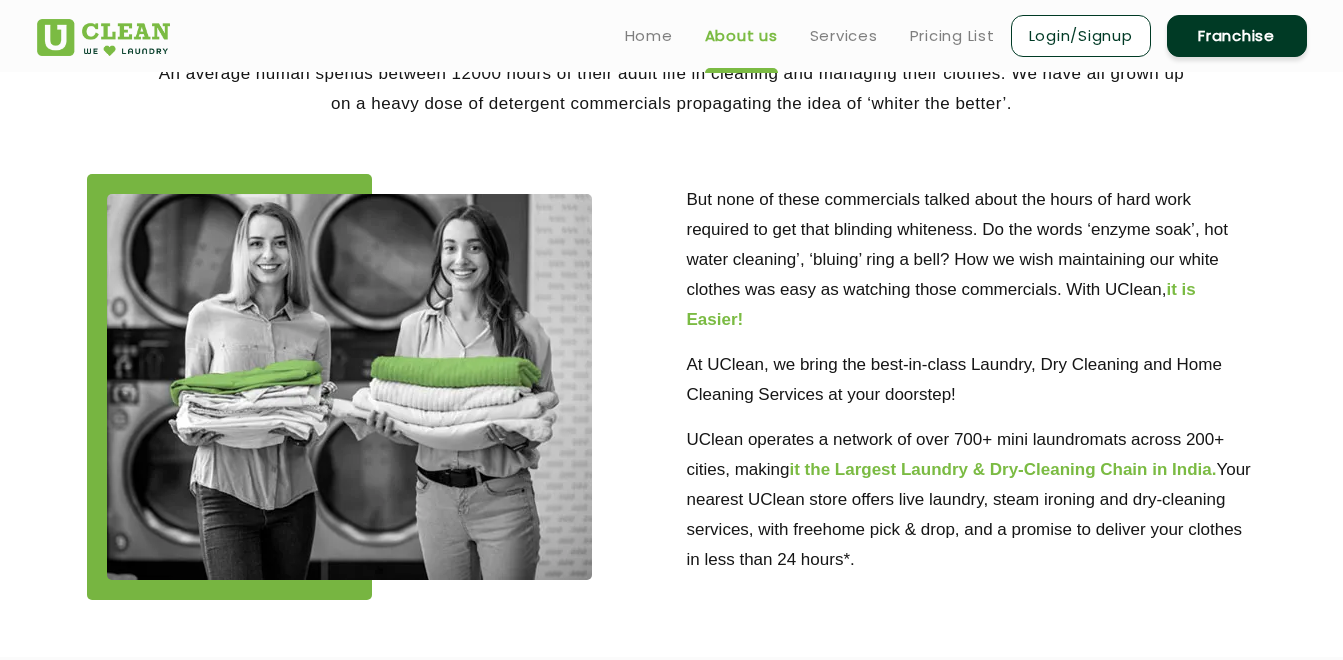 scroll, scrollTop: 0, scrollLeft: 0, axis: both 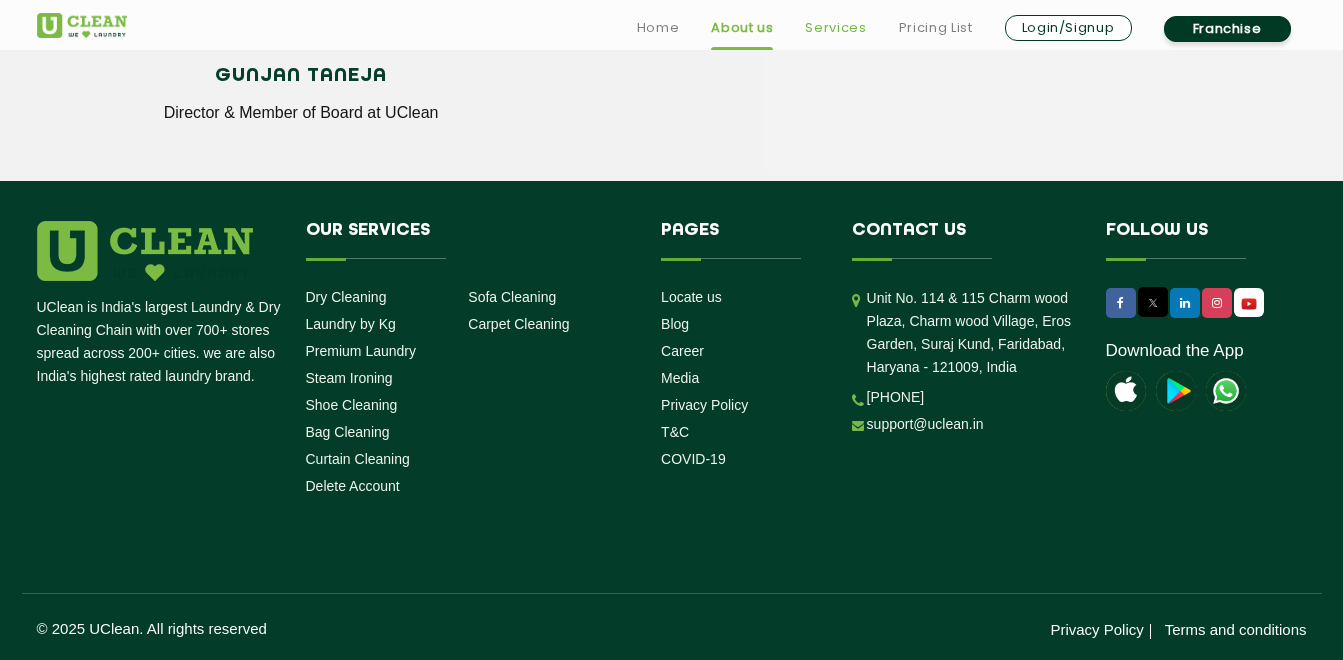 click on "Services" at bounding box center (835, 28) 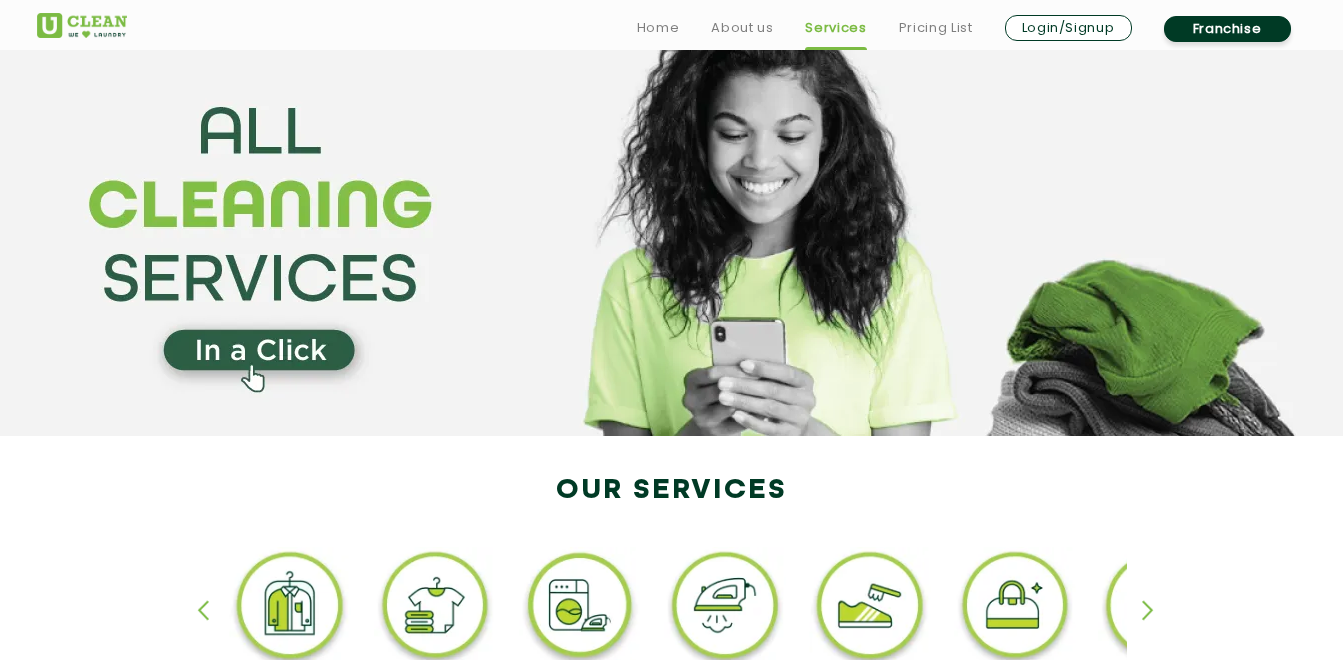 scroll, scrollTop: 34, scrollLeft: 0, axis: vertical 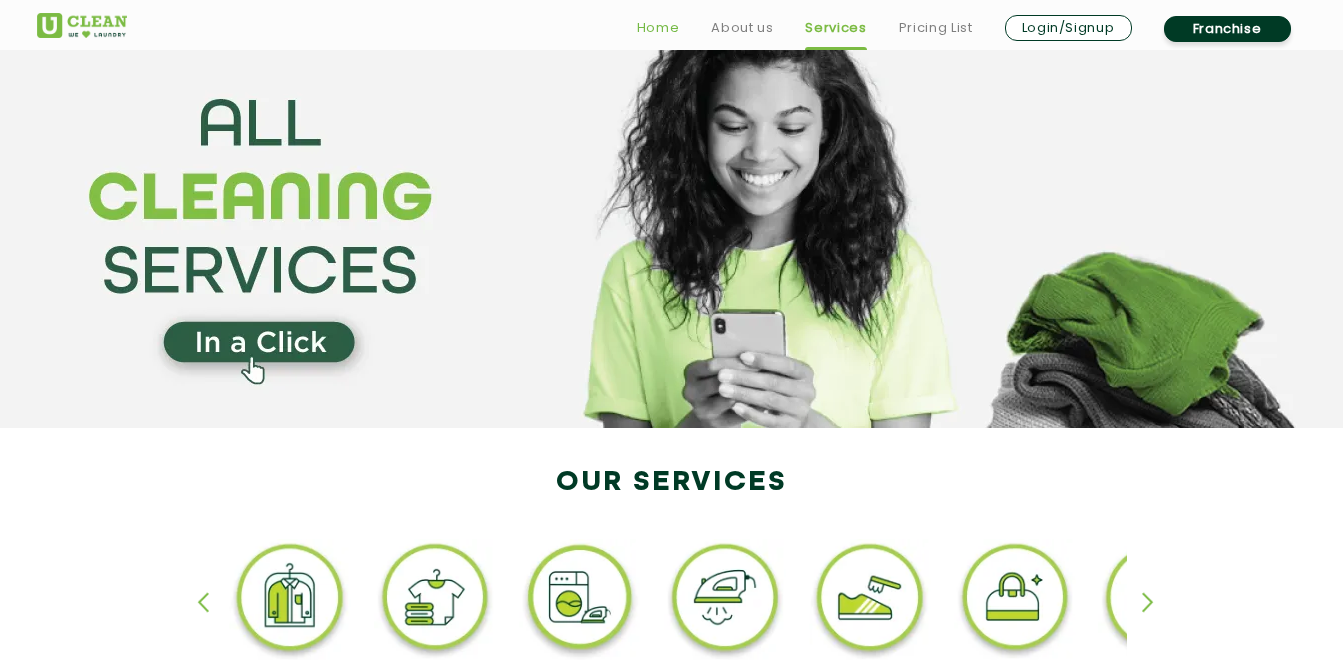 click on "Home" at bounding box center [658, 28] 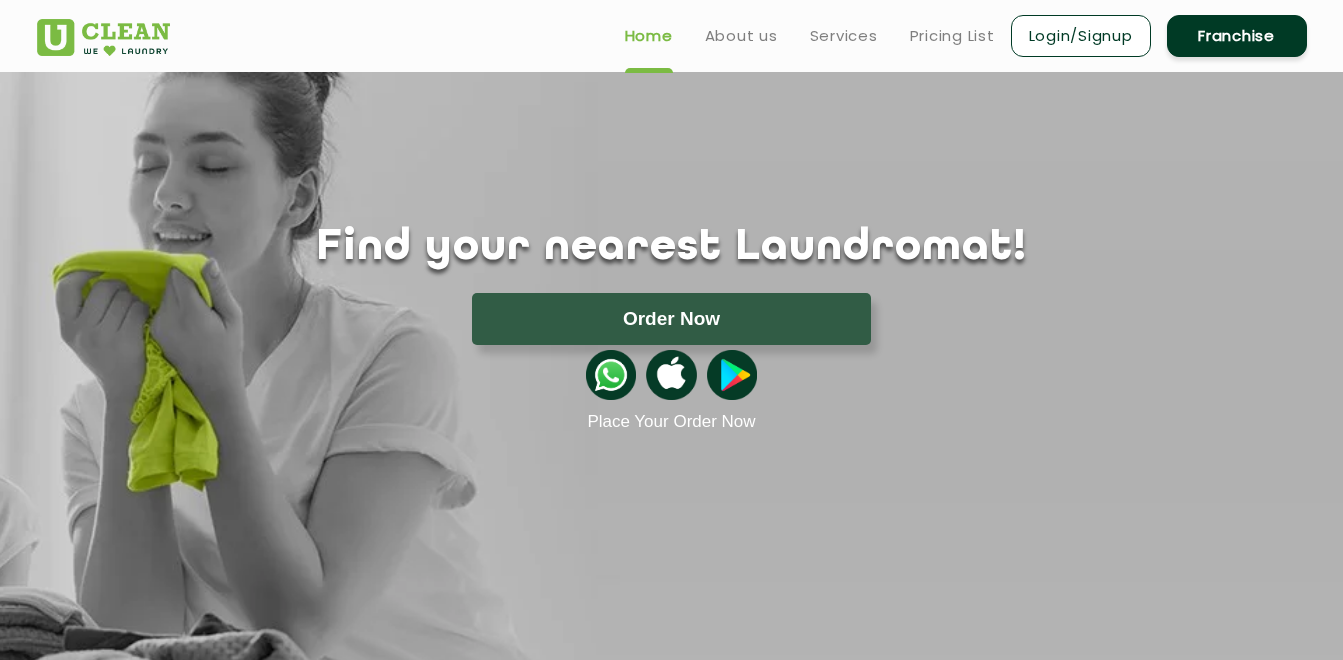 scroll, scrollTop: 0, scrollLeft: 0, axis: both 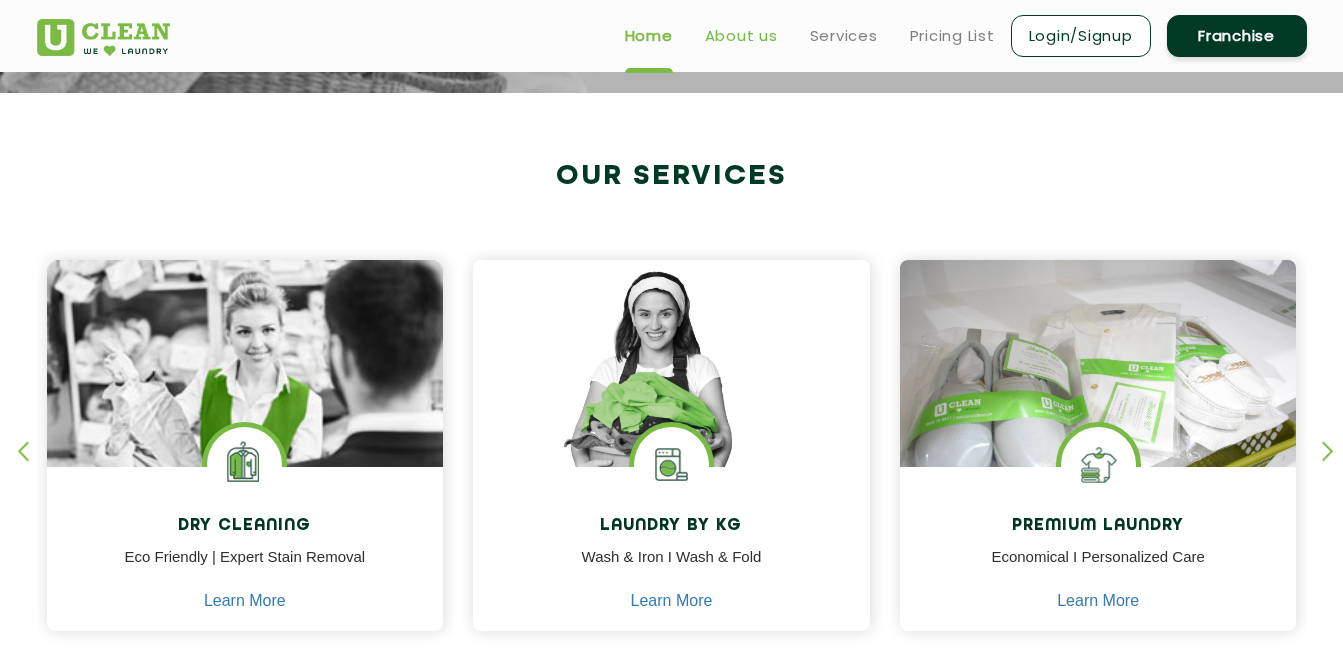 click on "About us" at bounding box center (741, 36) 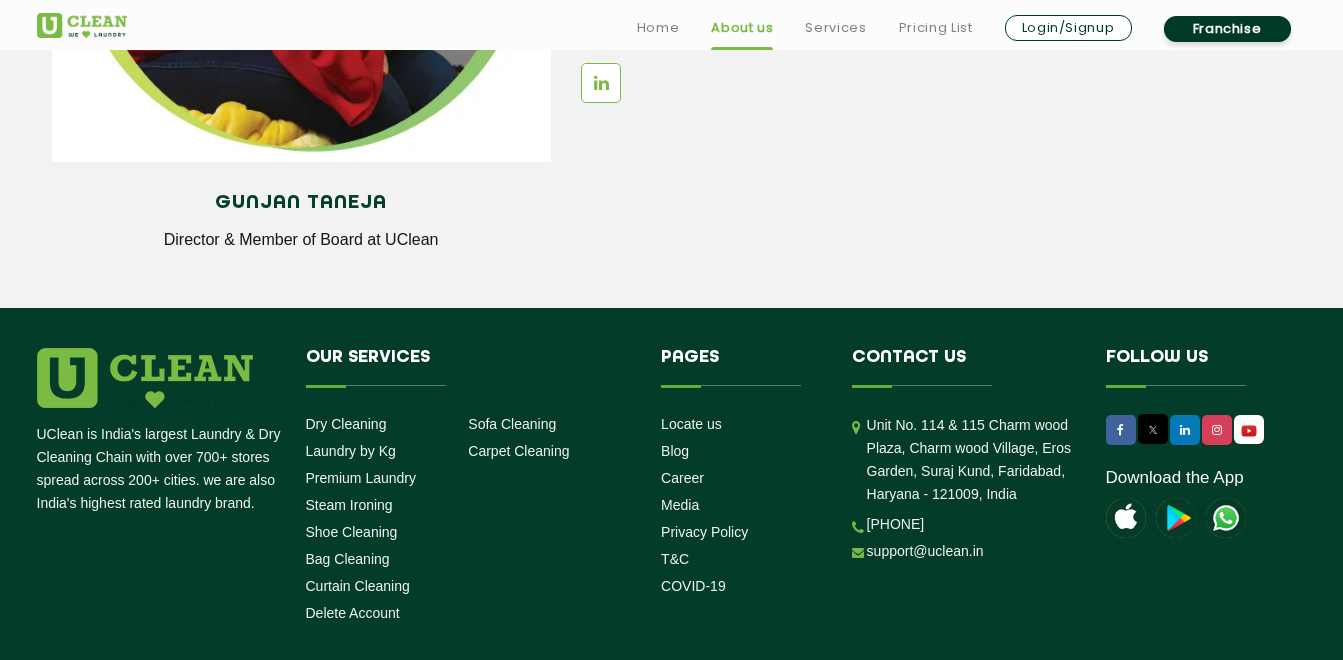 scroll, scrollTop: 2879, scrollLeft: 0, axis: vertical 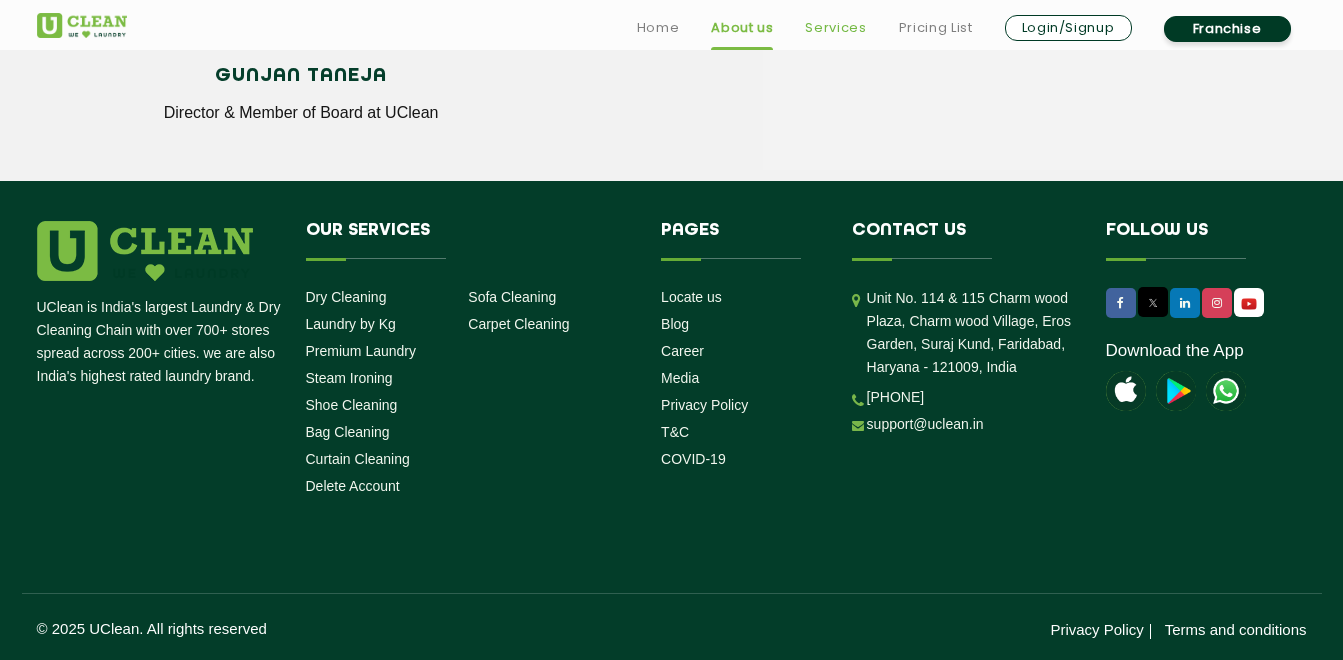 click on "Services" at bounding box center [835, 28] 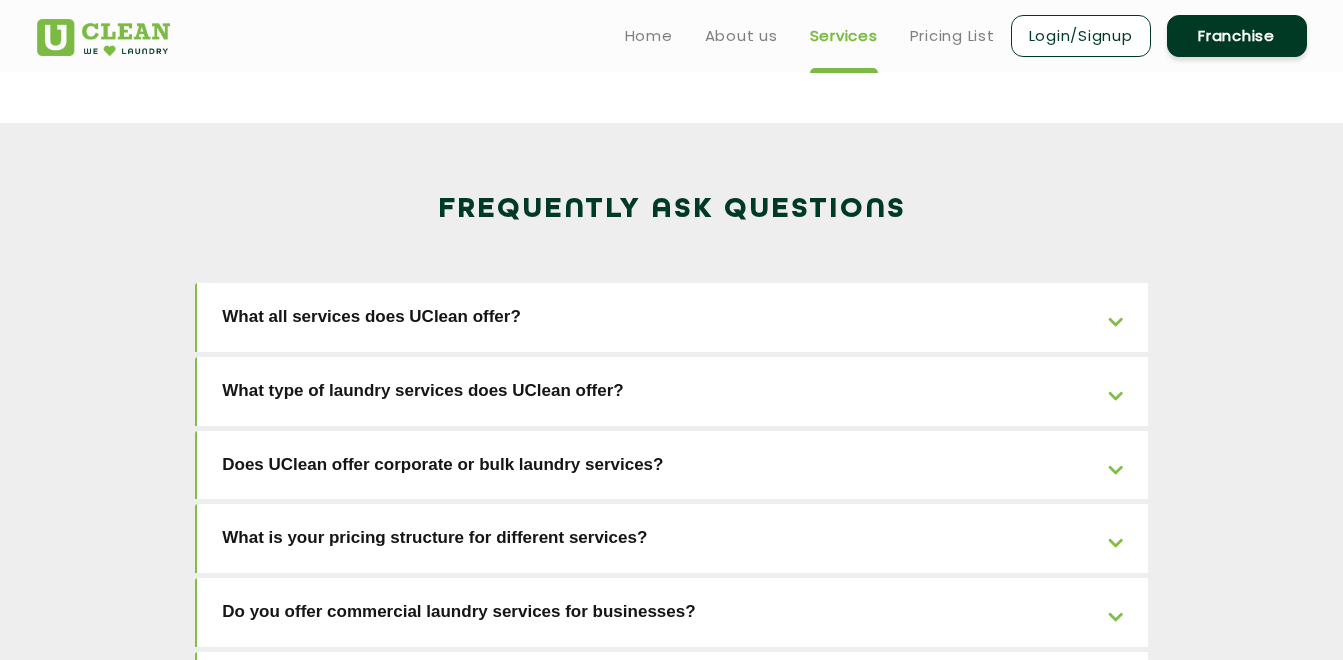 scroll, scrollTop: 0, scrollLeft: 0, axis: both 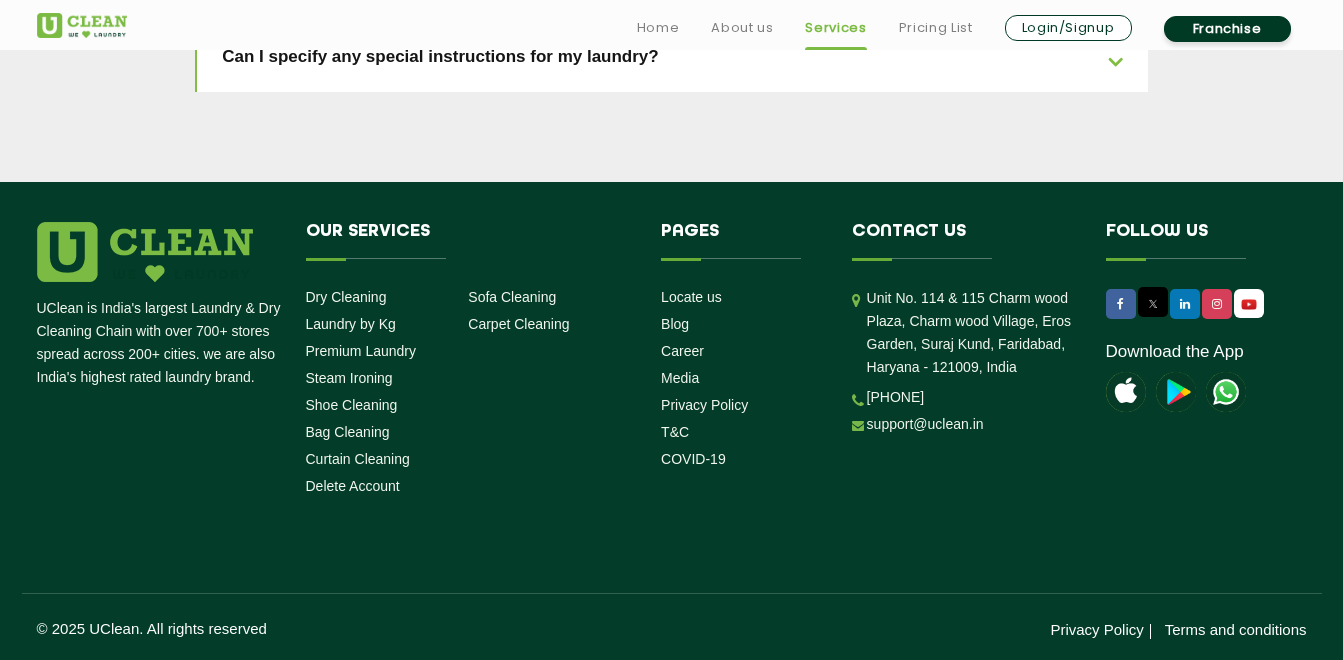click on "Home  About us Services  Pricing List Login/Signup Franchise" at bounding box center (964, 28) 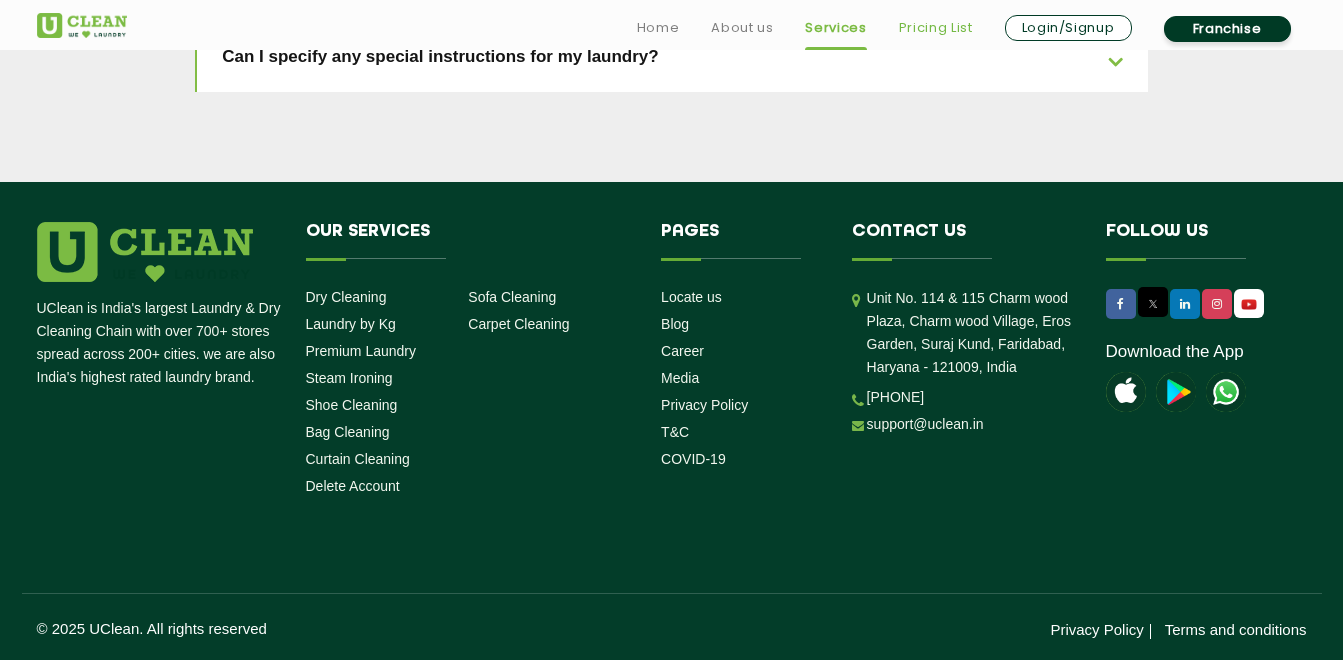 click on "Pricing List" at bounding box center [936, 28] 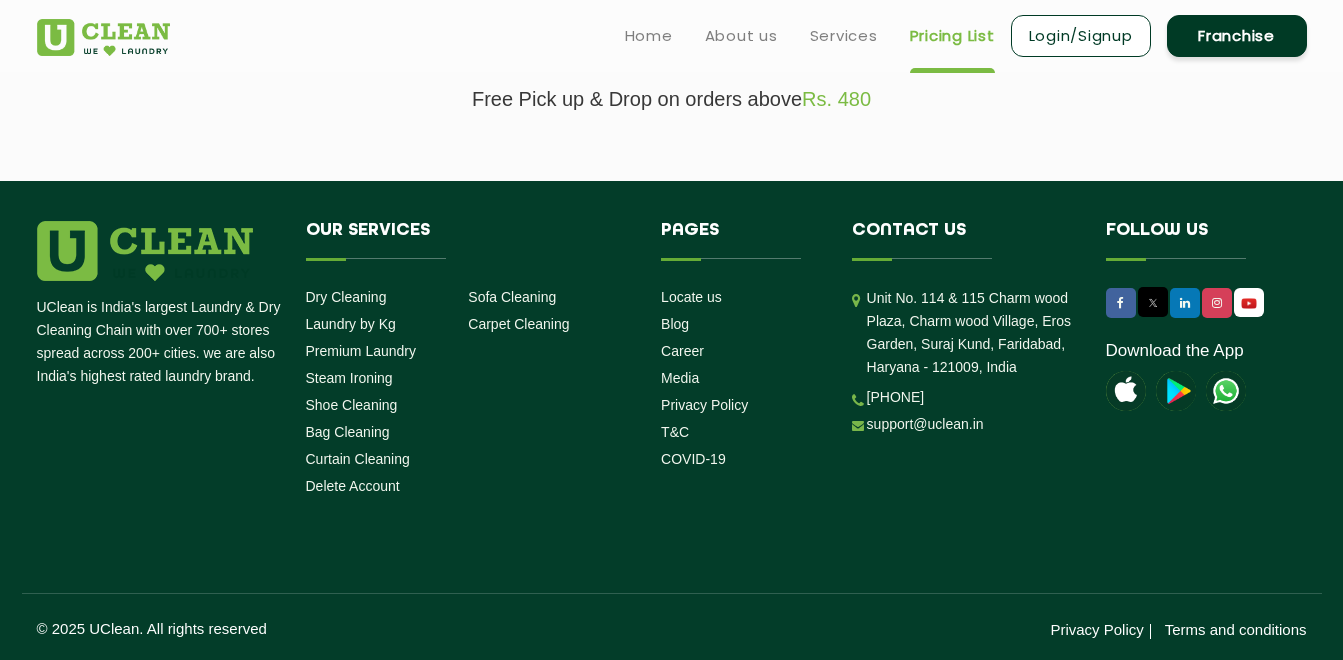 scroll, scrollTop: 0, scrollLeft: 0, axis: both 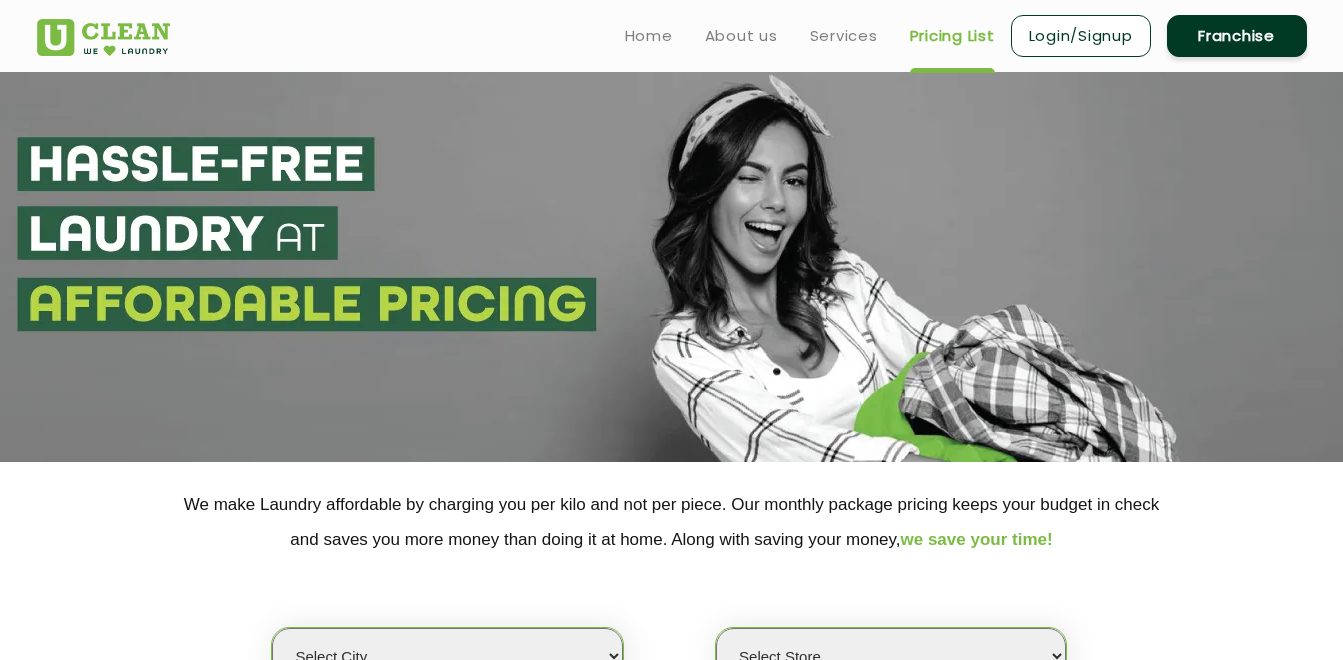 select on "0" 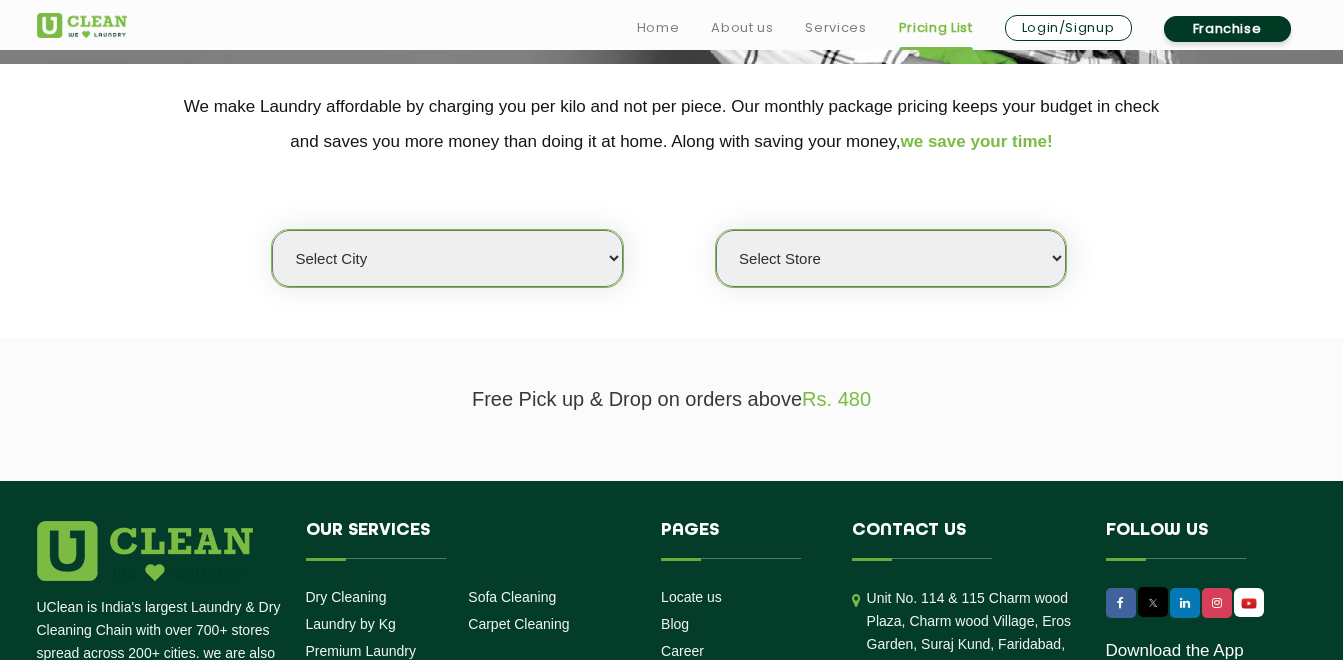 scroll, scrollTop: 698, scrollLeft: 0, axis: vertical 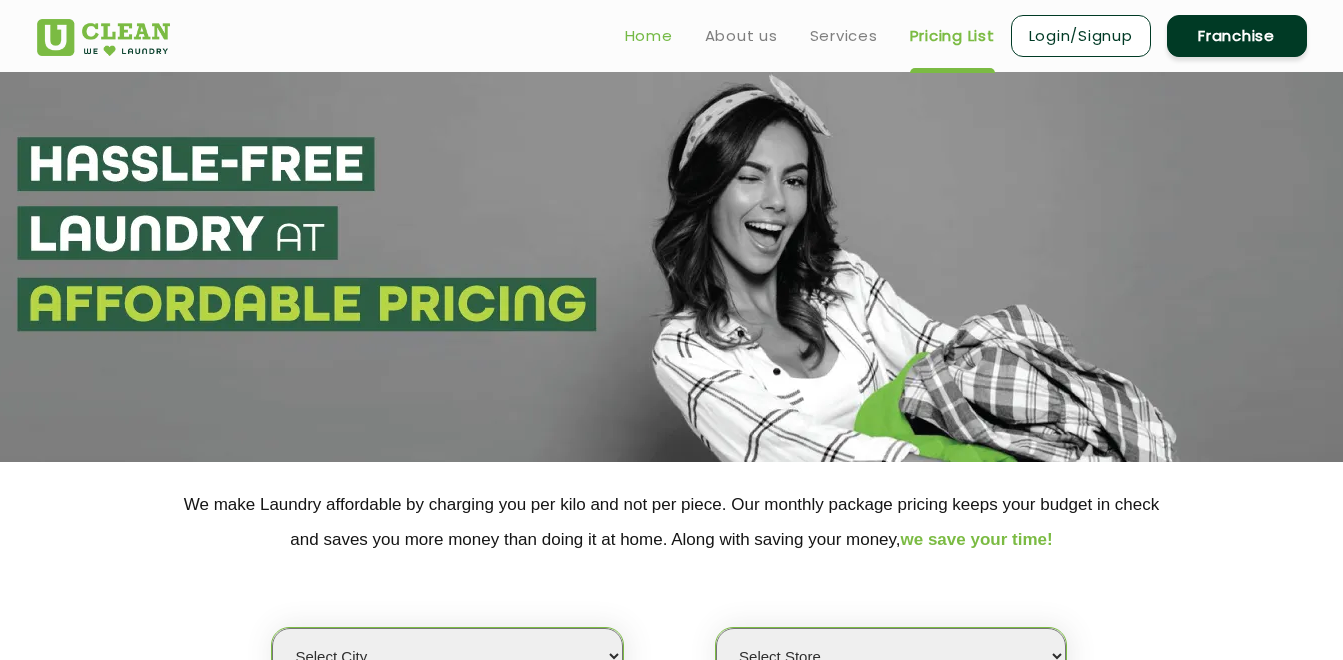 click on "Home" at bounding box center (649, 36) 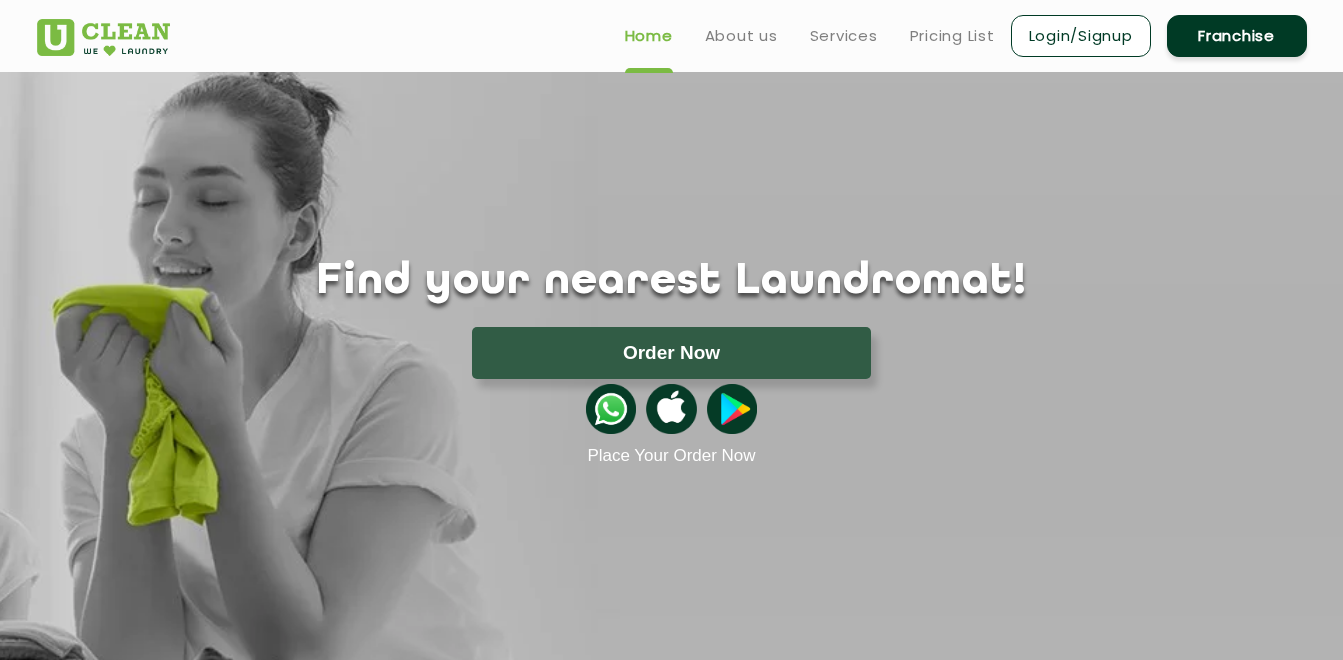scroll, scrollTop: 0, scrollLeft: 0, axis: both 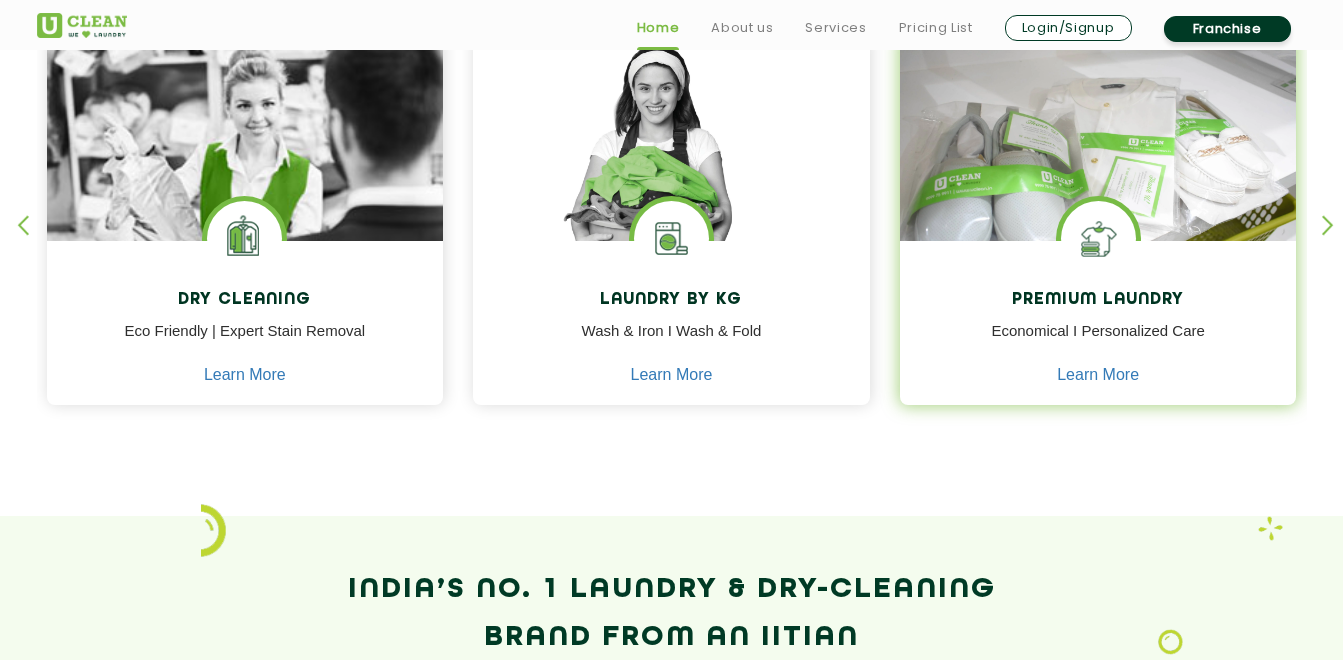 click on "Premium Laundry" at bounding box center (1098, 300) 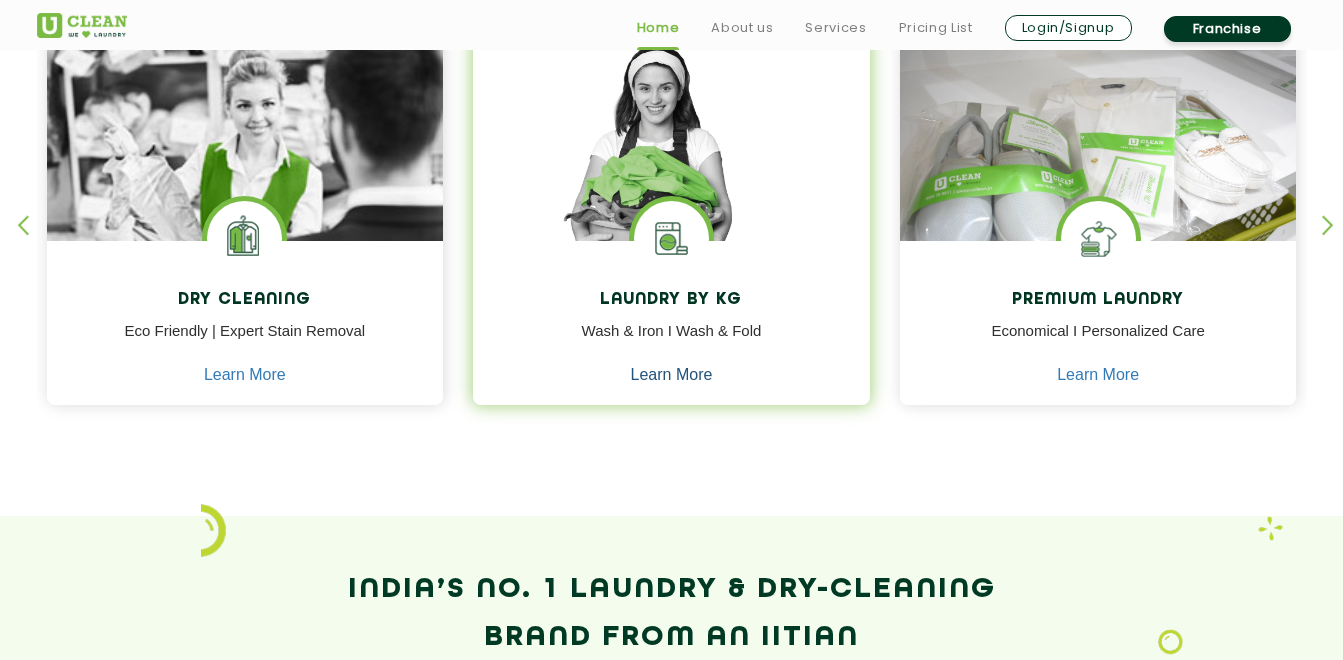 click on "Learn More" at bounding box center [672, 375] 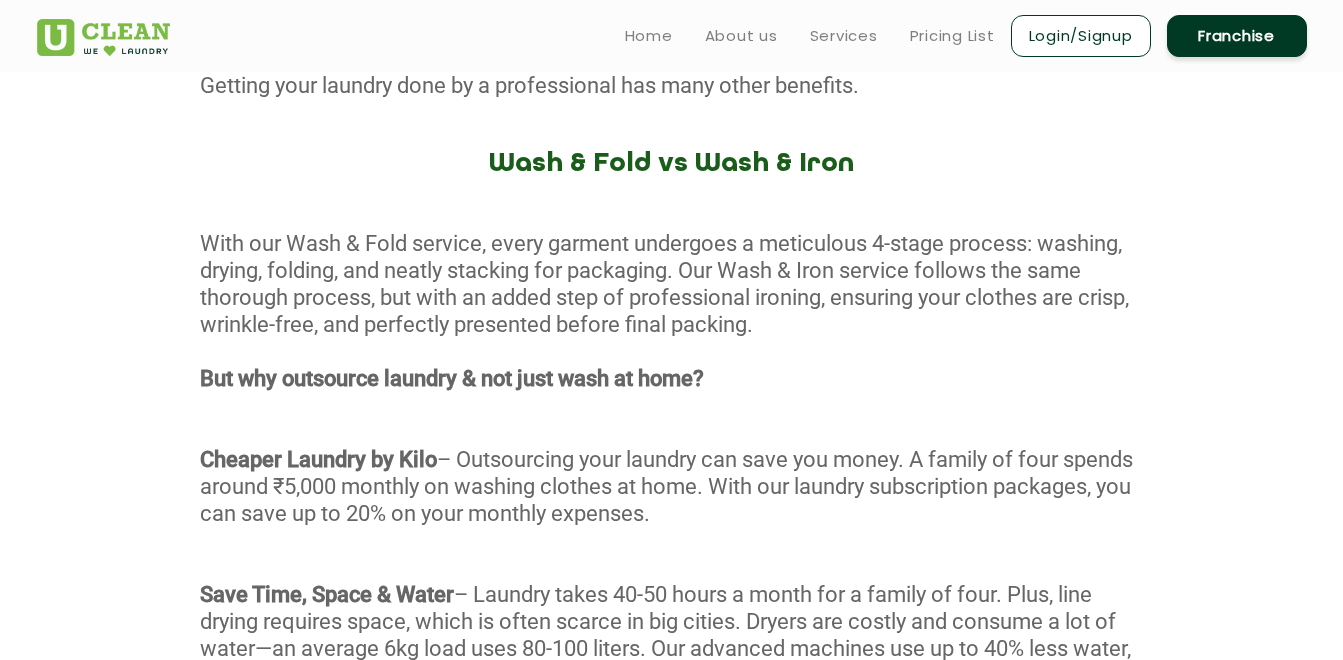 scroll, scrollTop: 0, scrollLeft: 0, axis: both 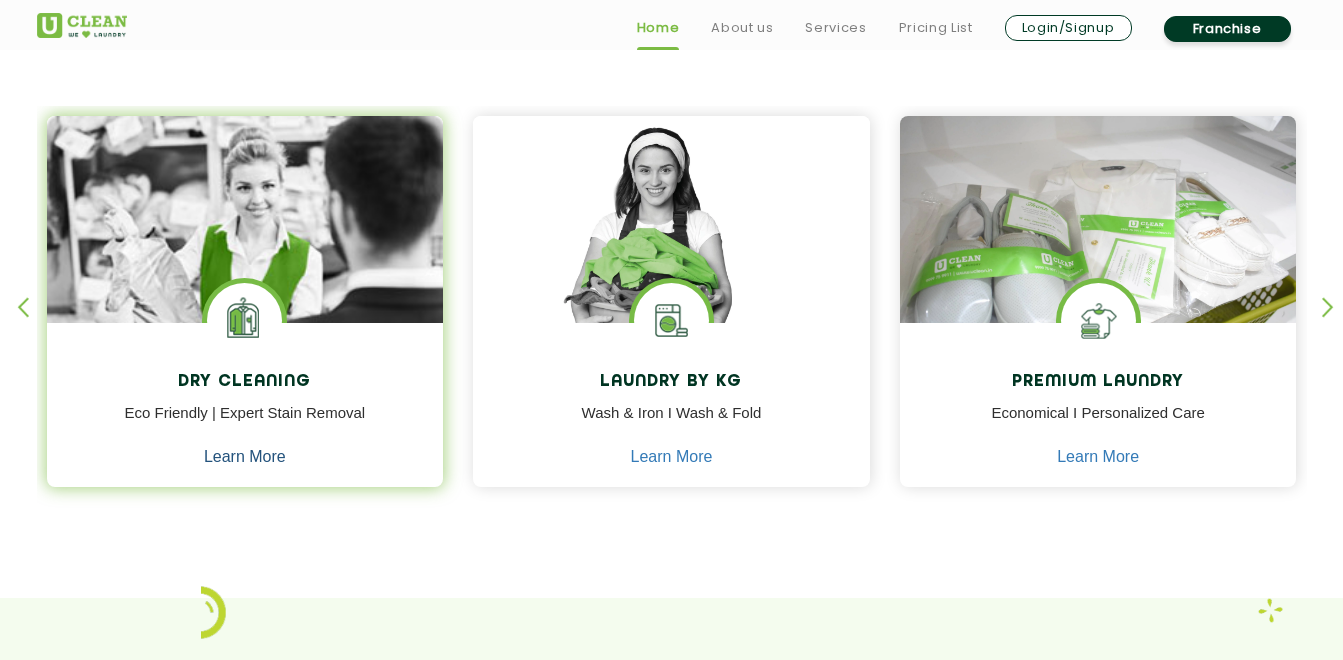 click on "Learn More" at bounding box center (245, 457) 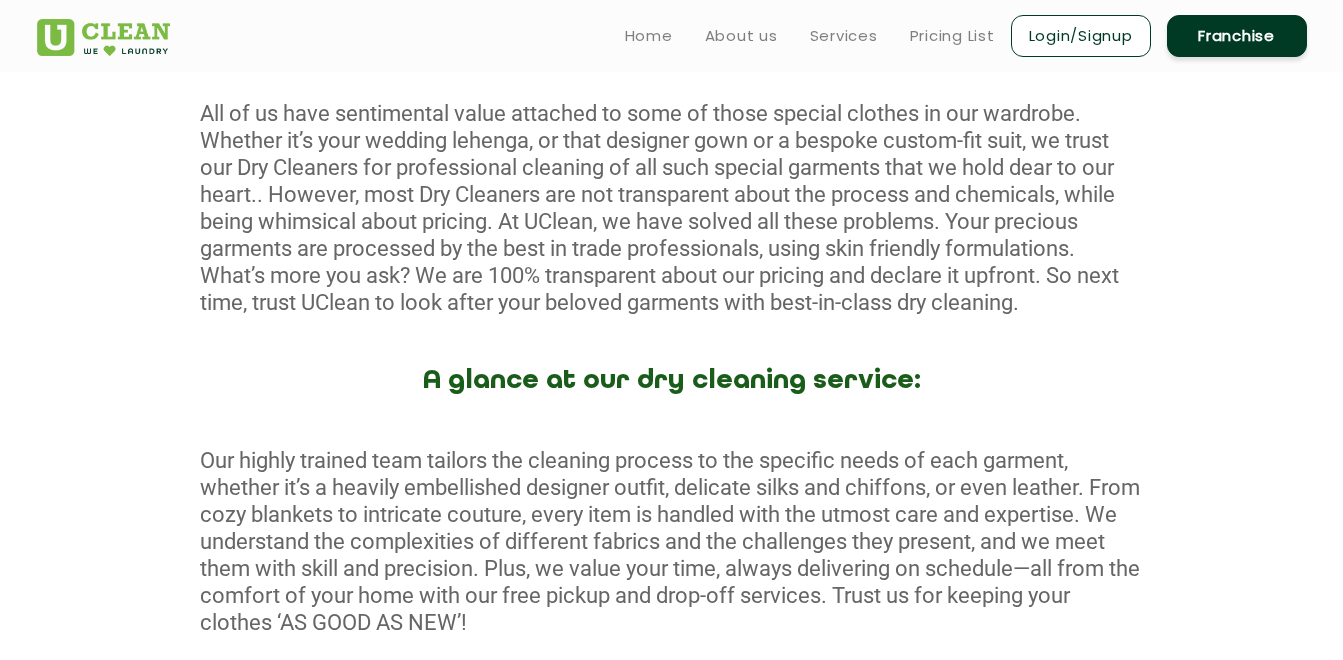 scroll, scrollTop: 0, scrollLeft: 0, axis: both 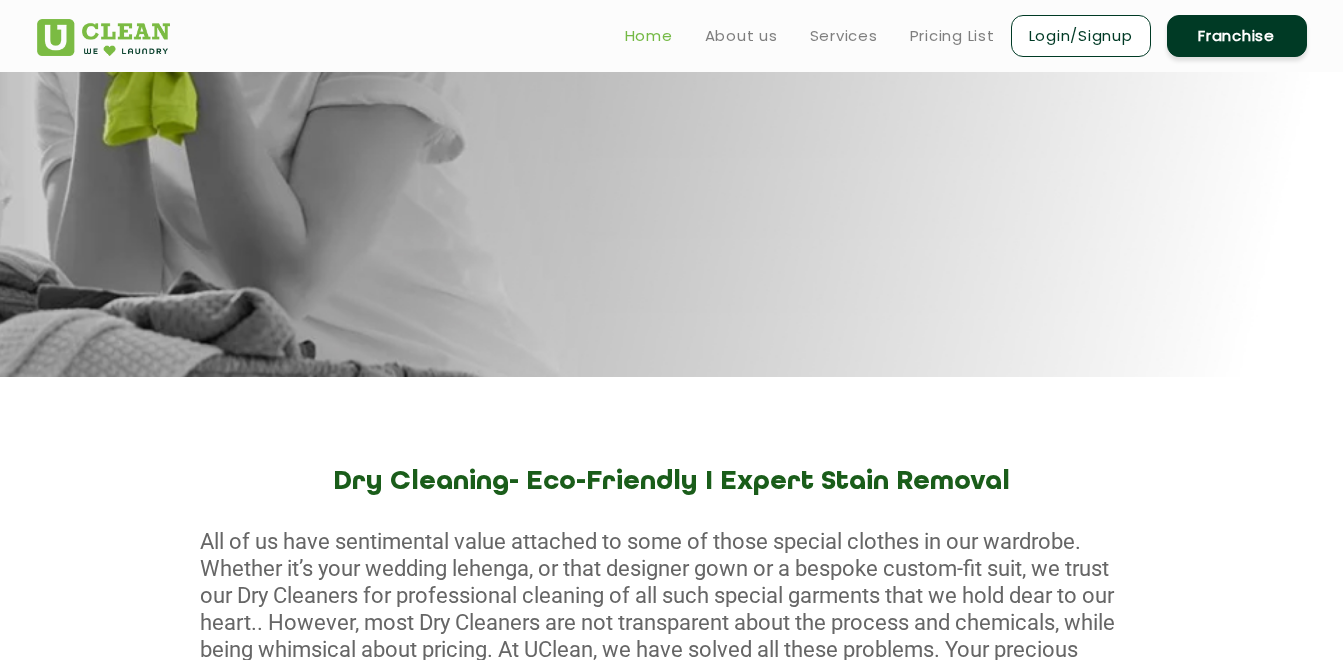 click on "Home" at bounding box center (649, 36) 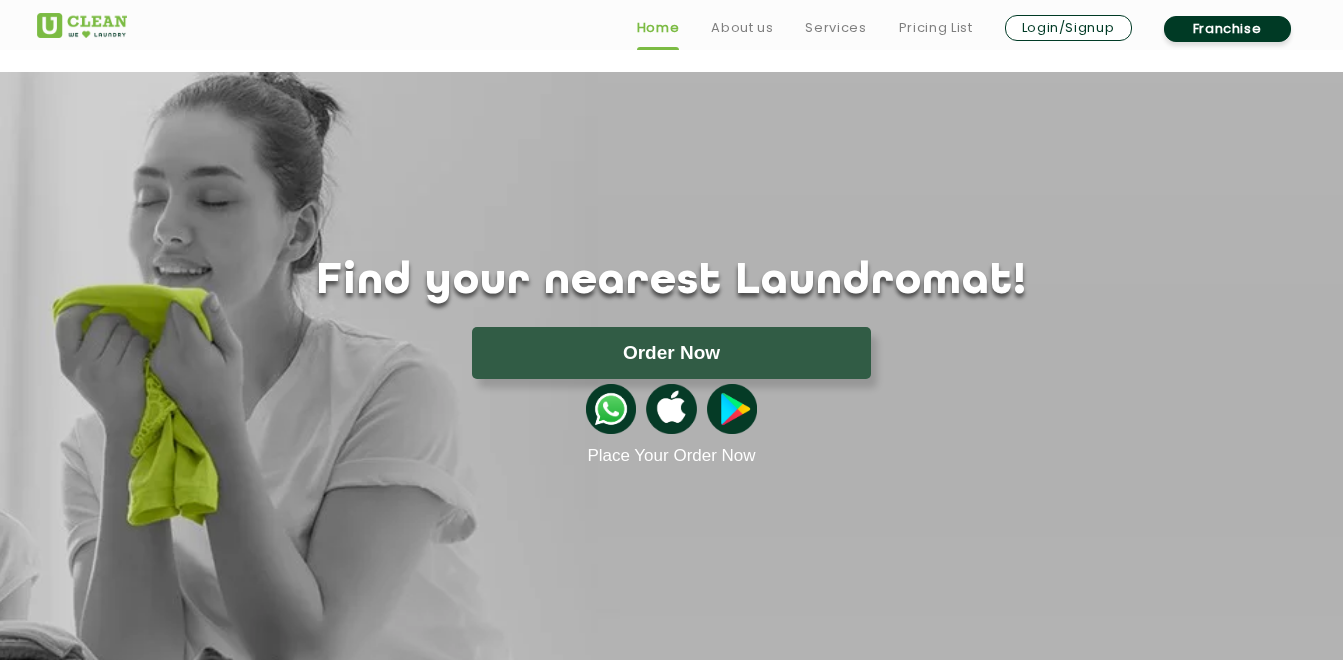 scroll, scrollTop: 782, scrollLeft: 0, axis: vertical 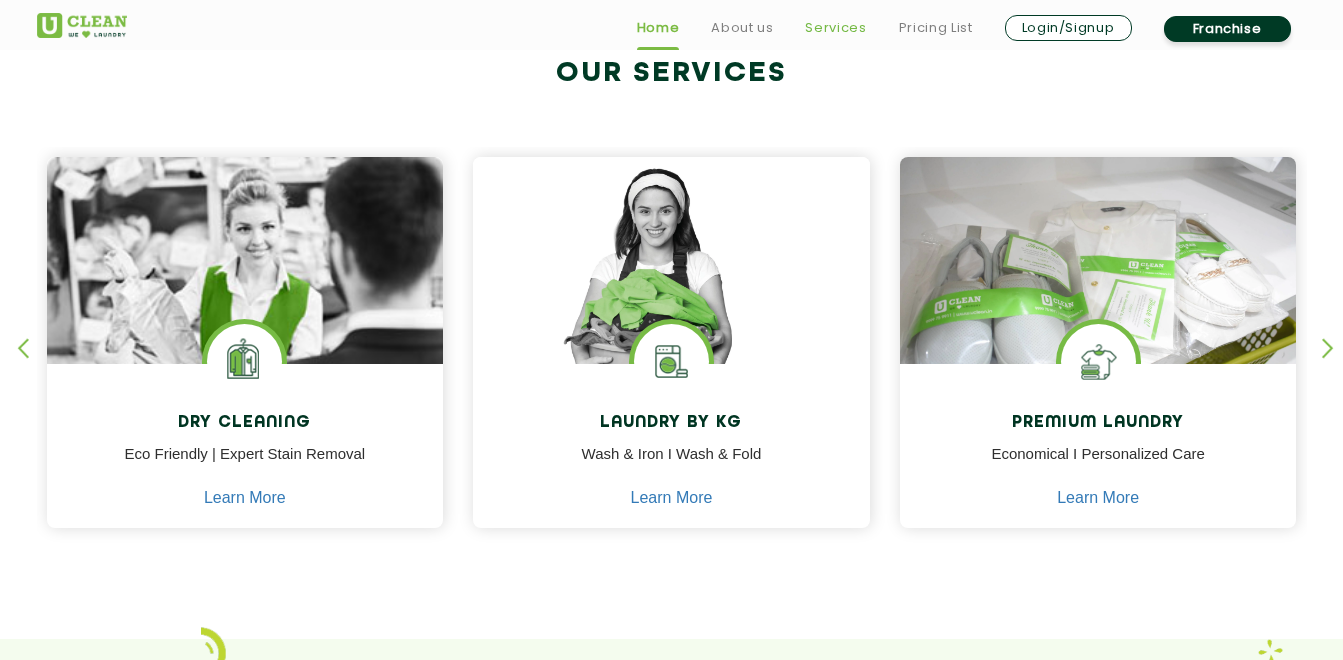 click on "Services" at bounding box center (835, 28) 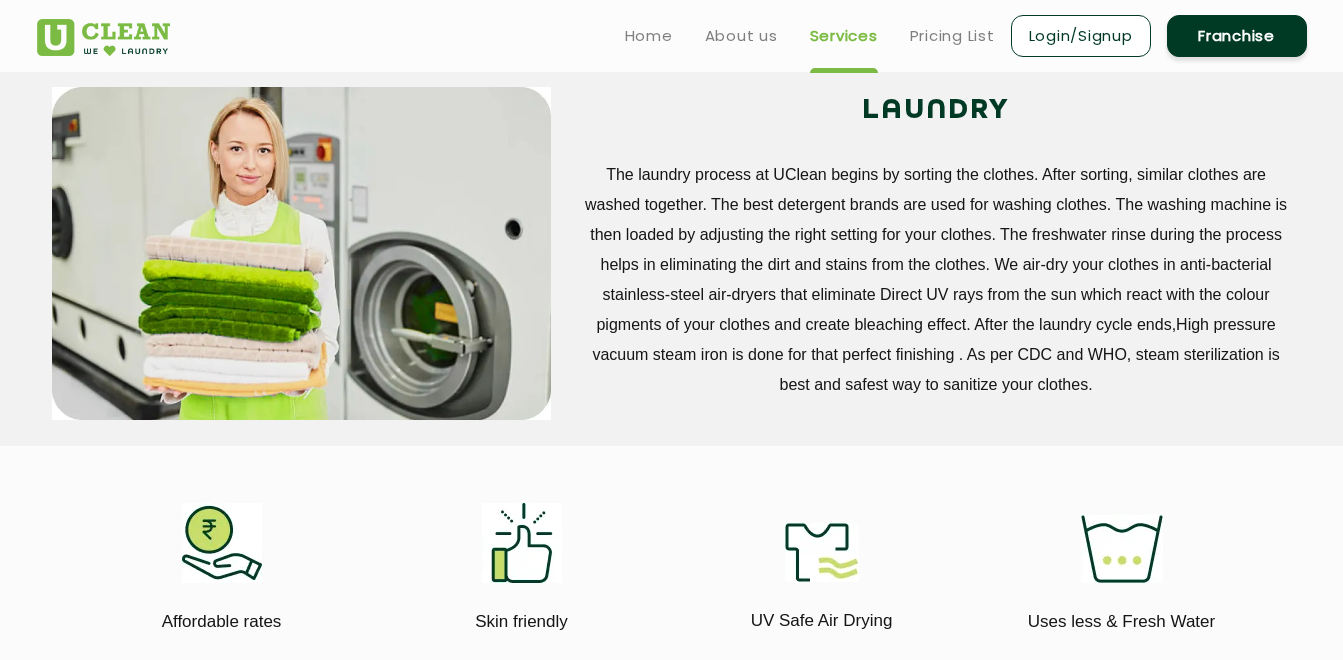 scroll, scrollTop: 0, scrollLeft: 0, axis: both 